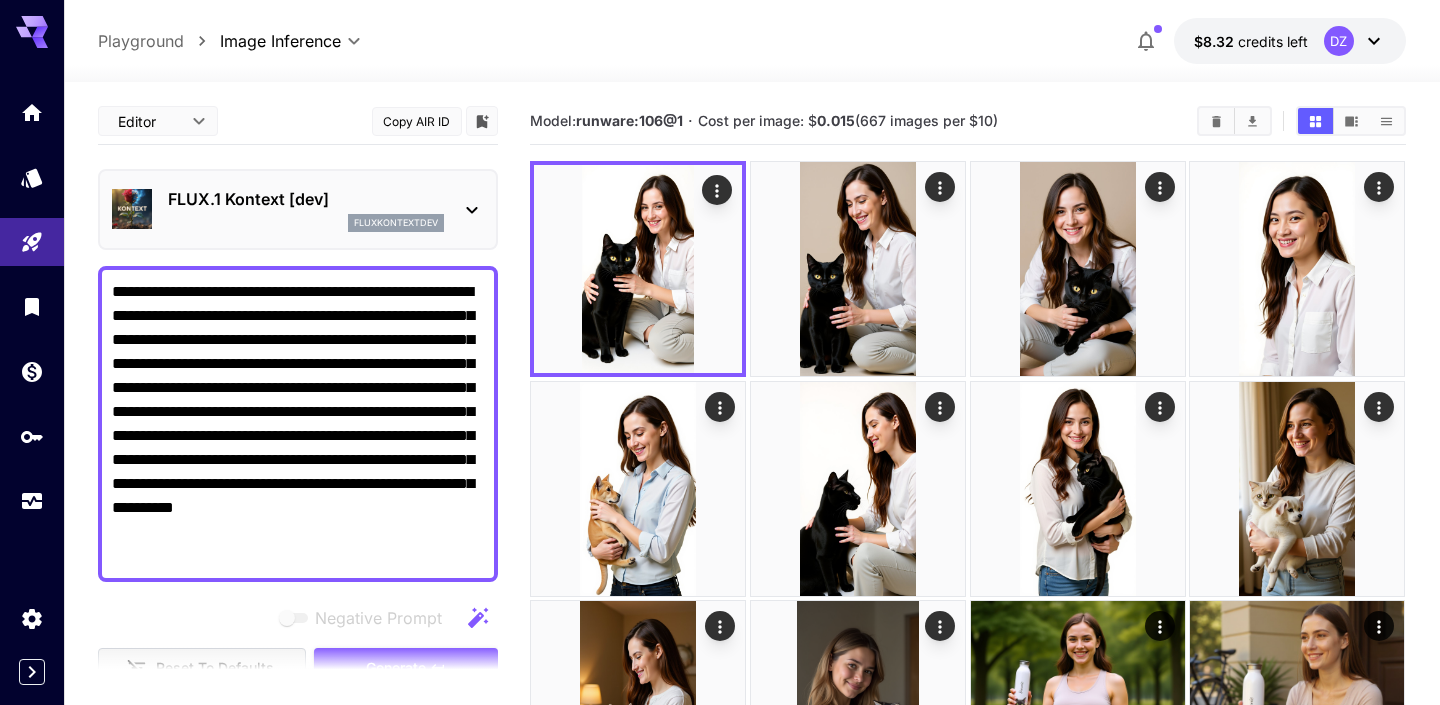 scroll, scrollTop: 0, scrollLeft: 0, axis: both 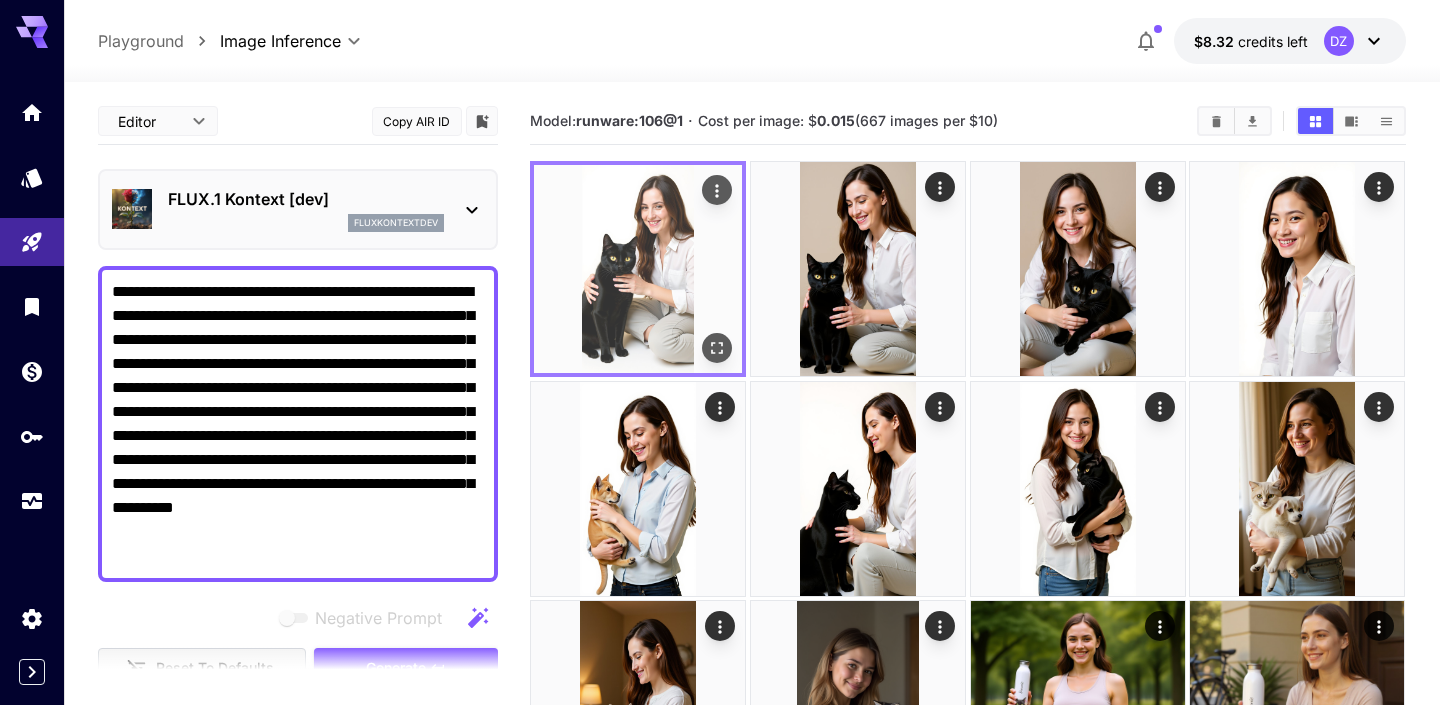 click at bounding box center (638, 269) 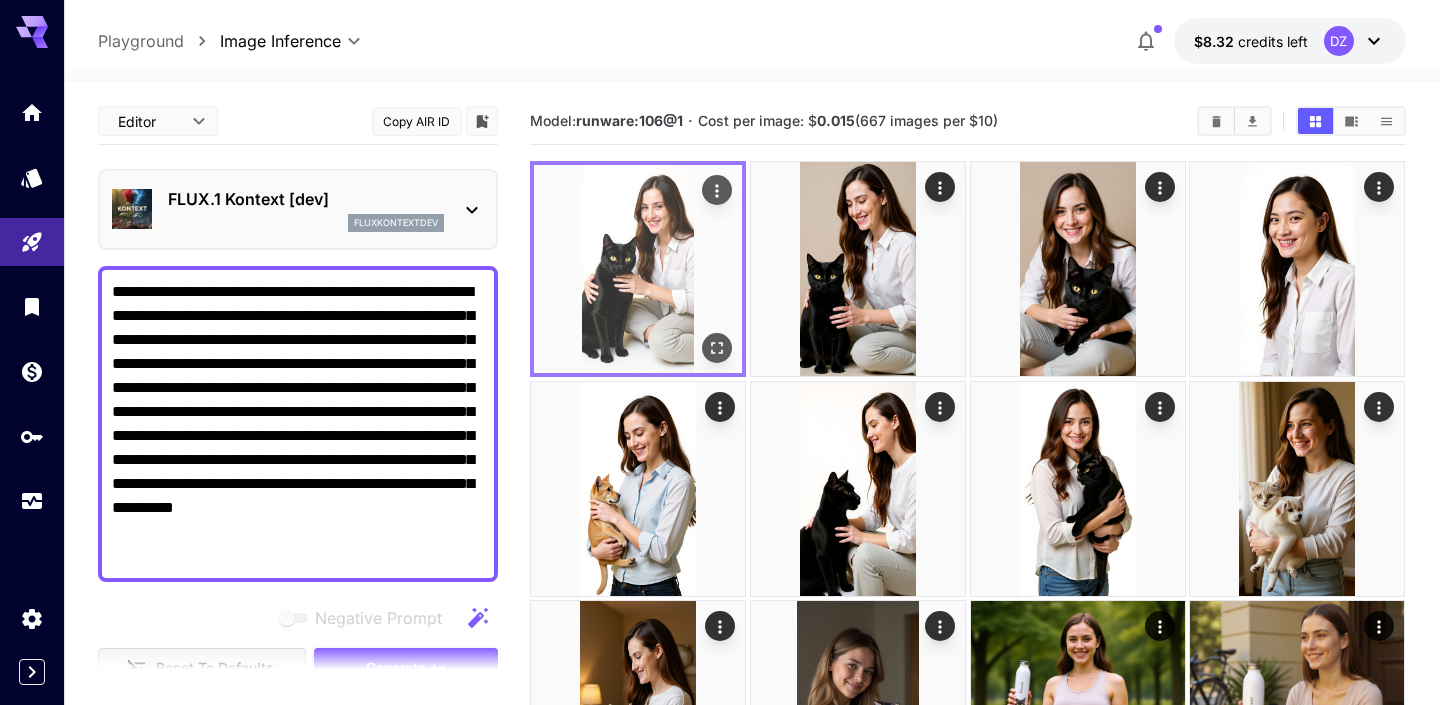 click at bounding box center [638, 269] 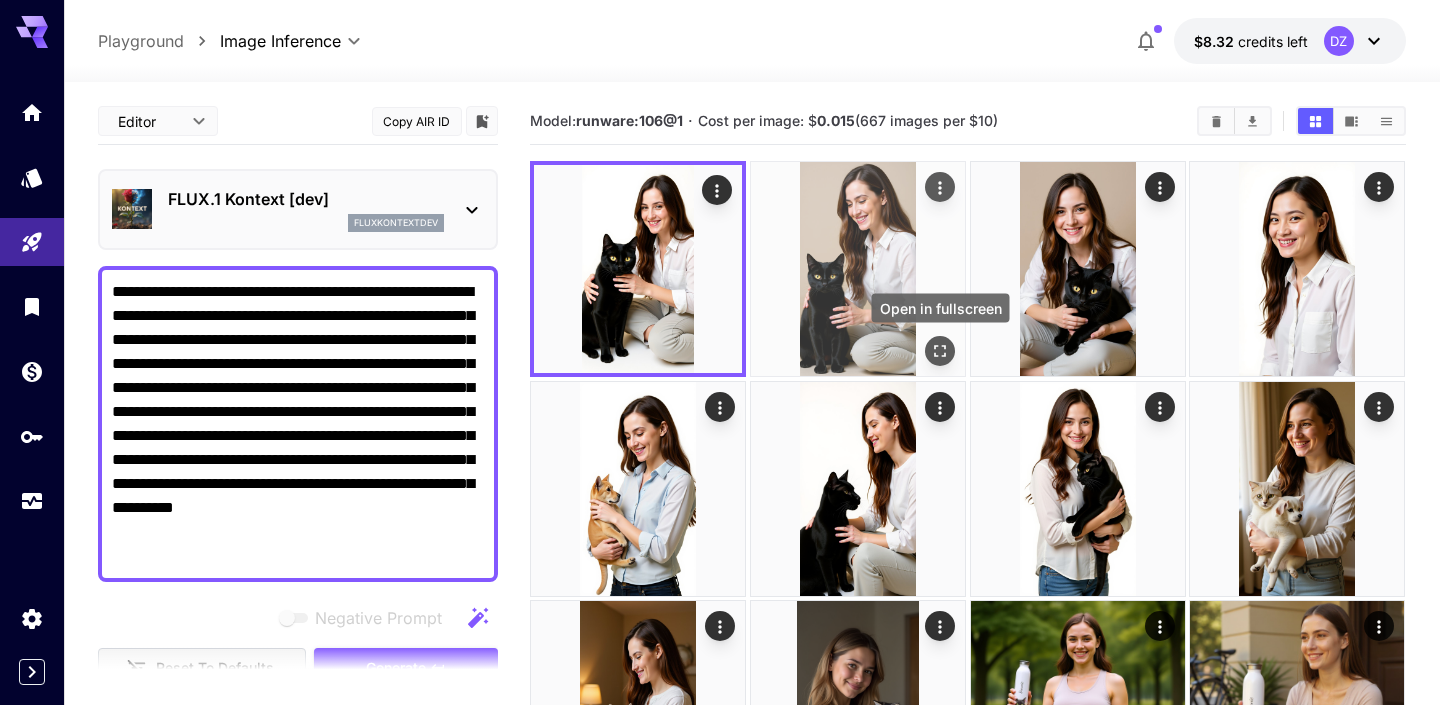 click 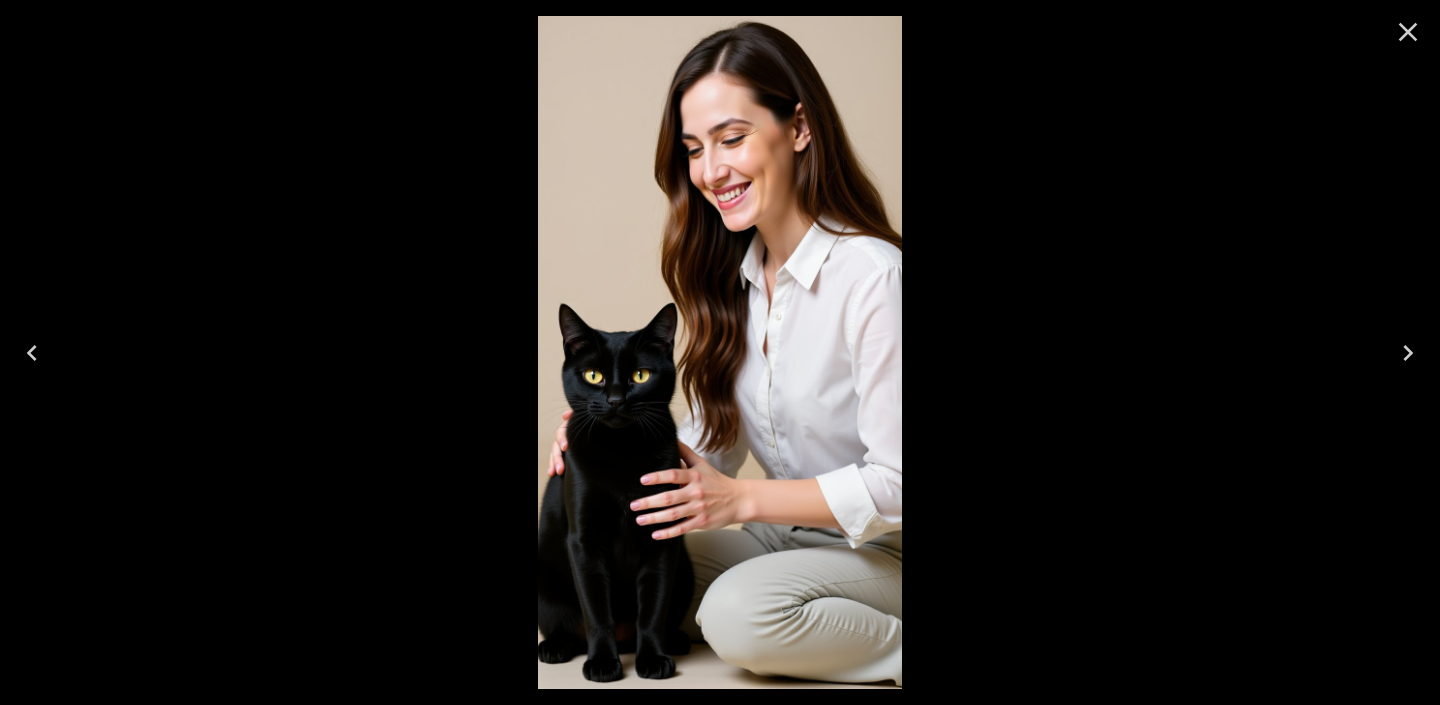click at bounding box center (720, 352) 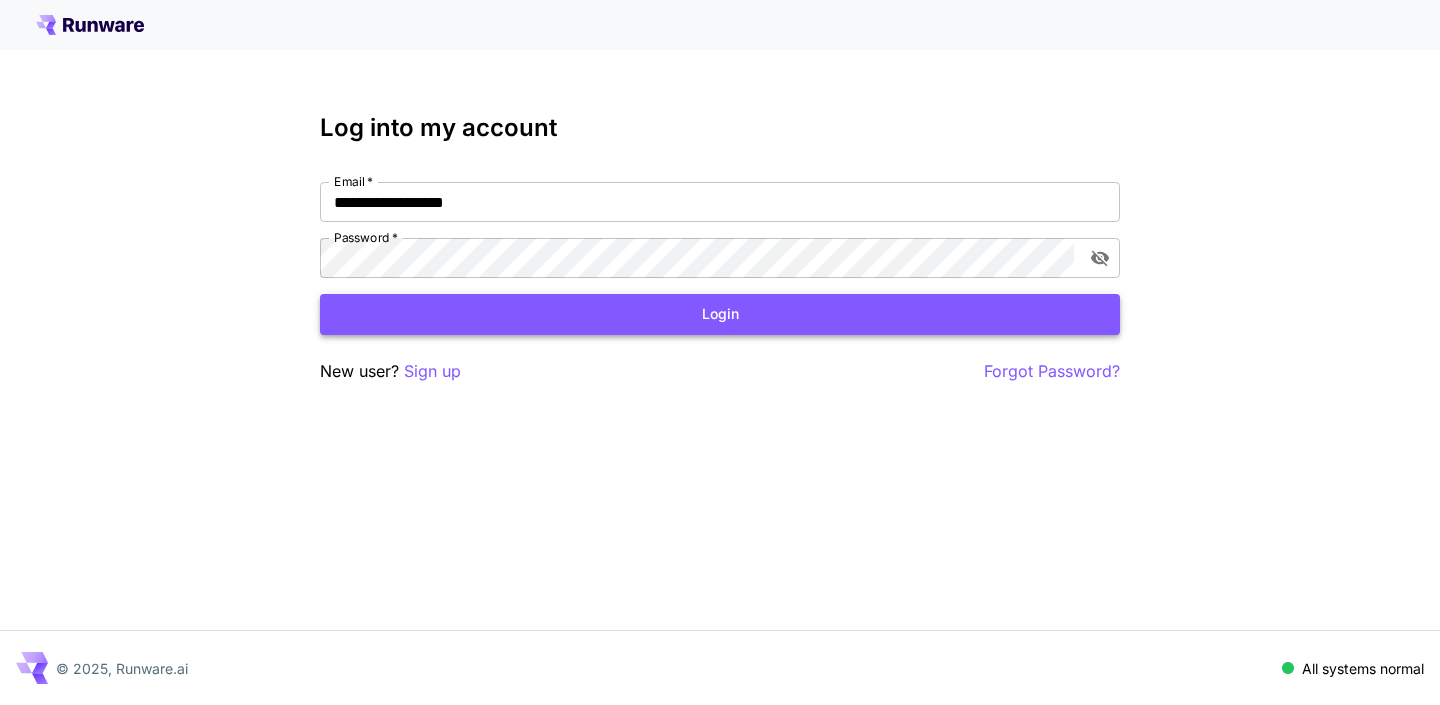 scroll, scrollTop: 0, scrollLeft: 0, axis: both 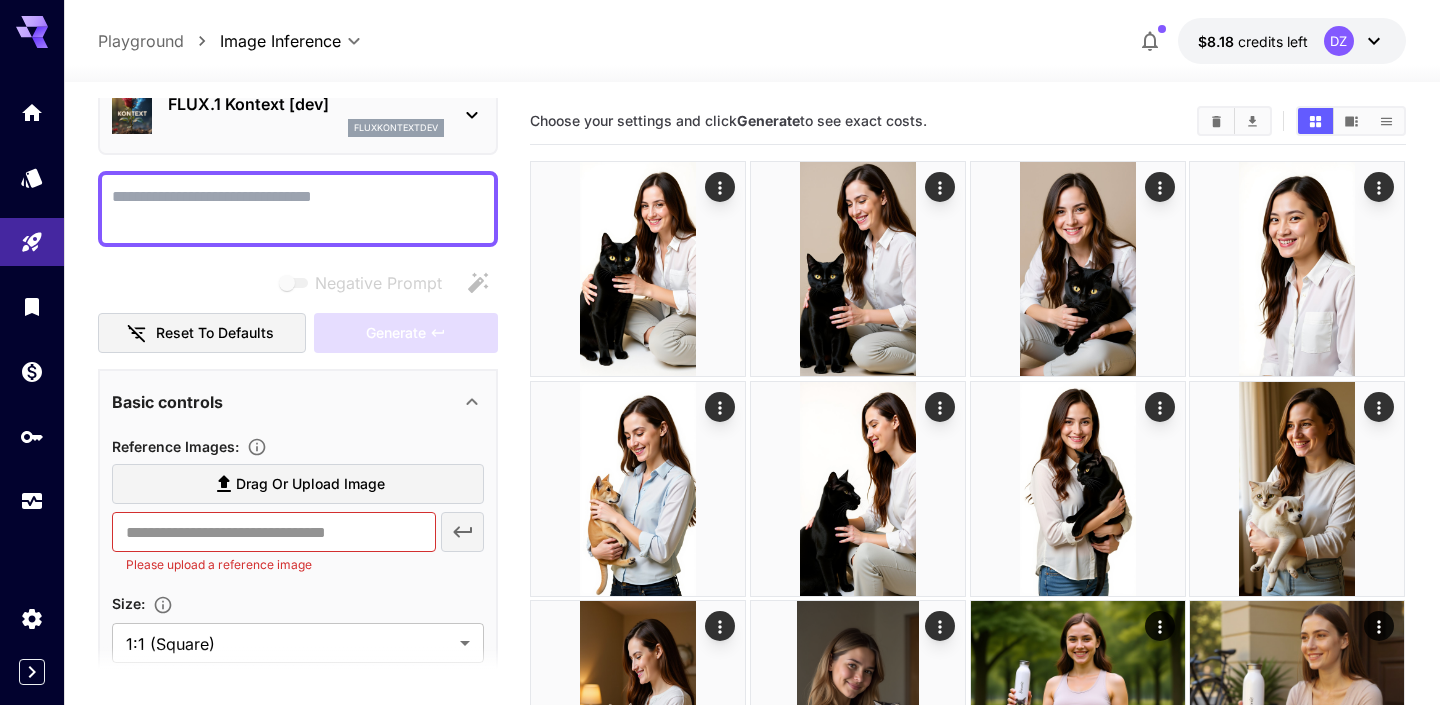 paste on "**********" 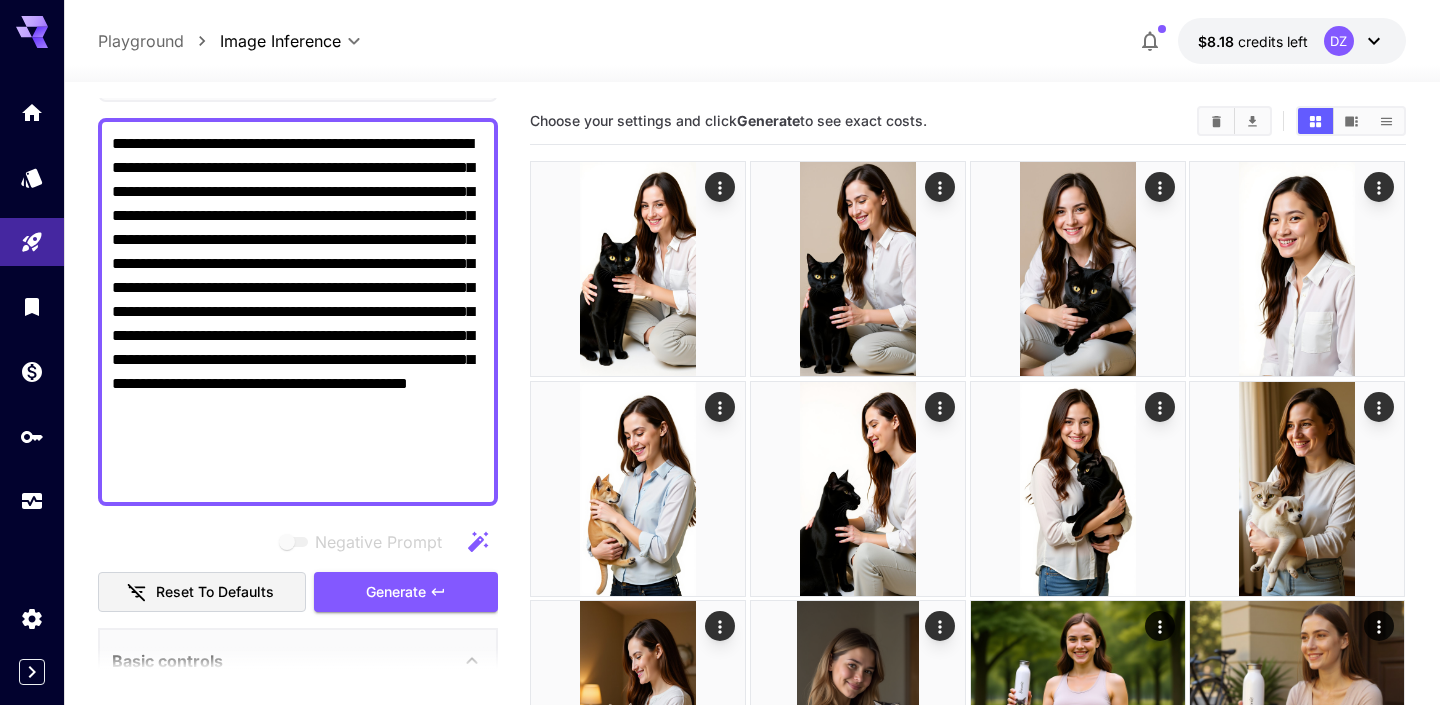 scroll, scrollTop: 149, scrollLeft: 0, axis: vertical 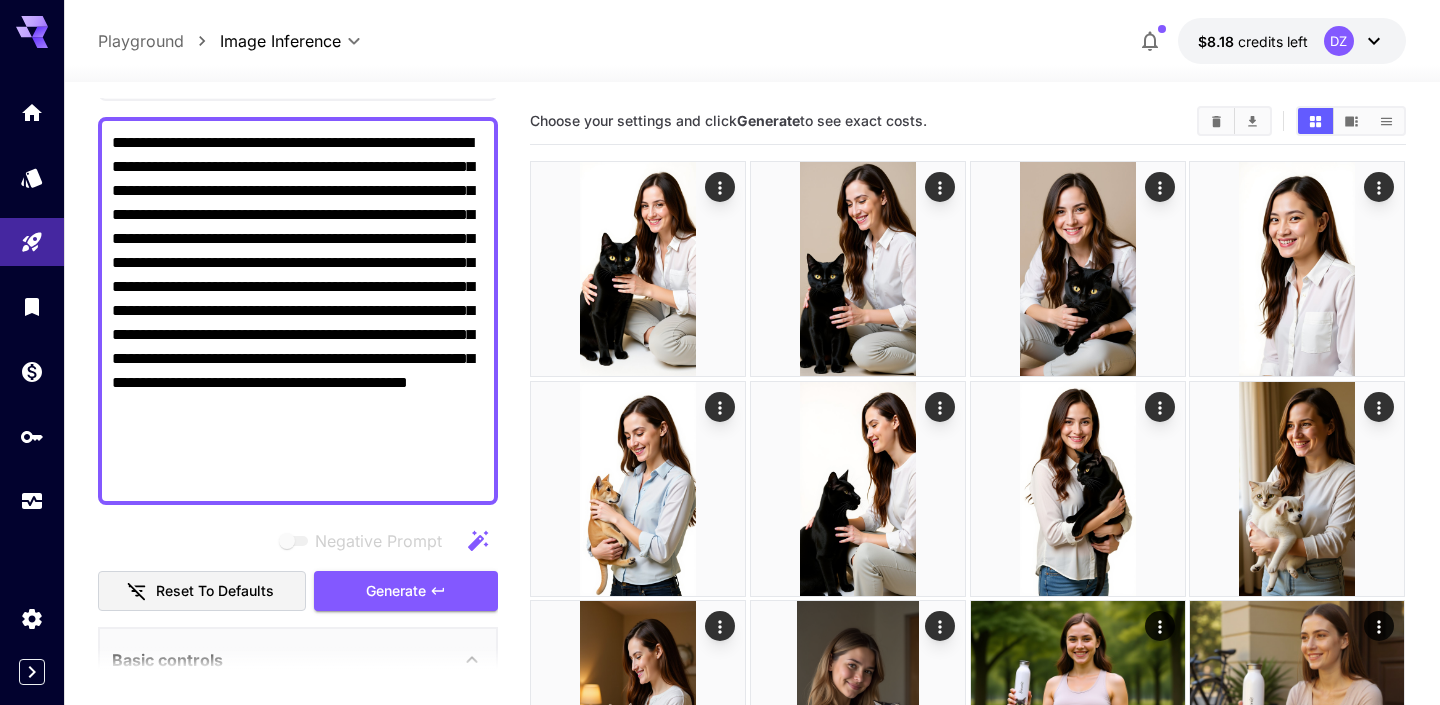 click on "**********" at bounding box center (298, 311) 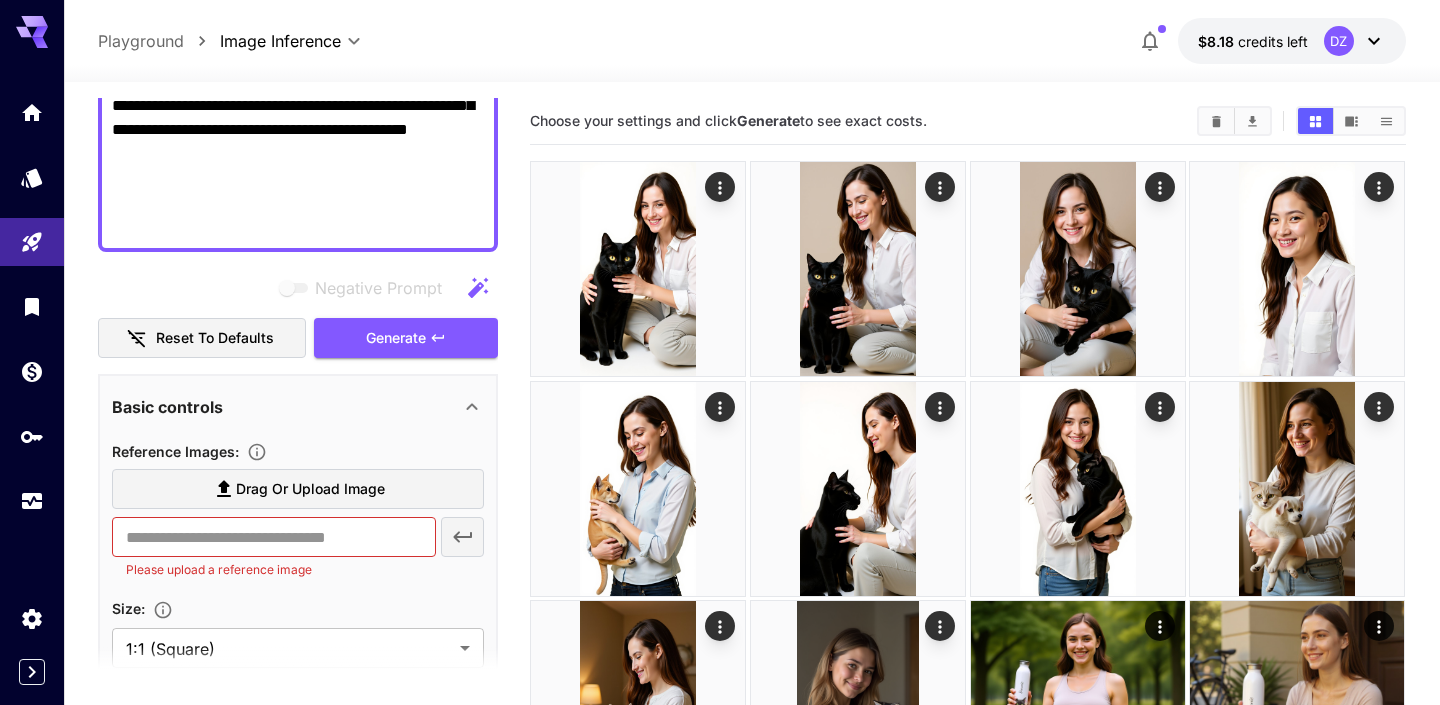 scroll, scrollTop: 403, scrollLeft: 0, axis: vertical 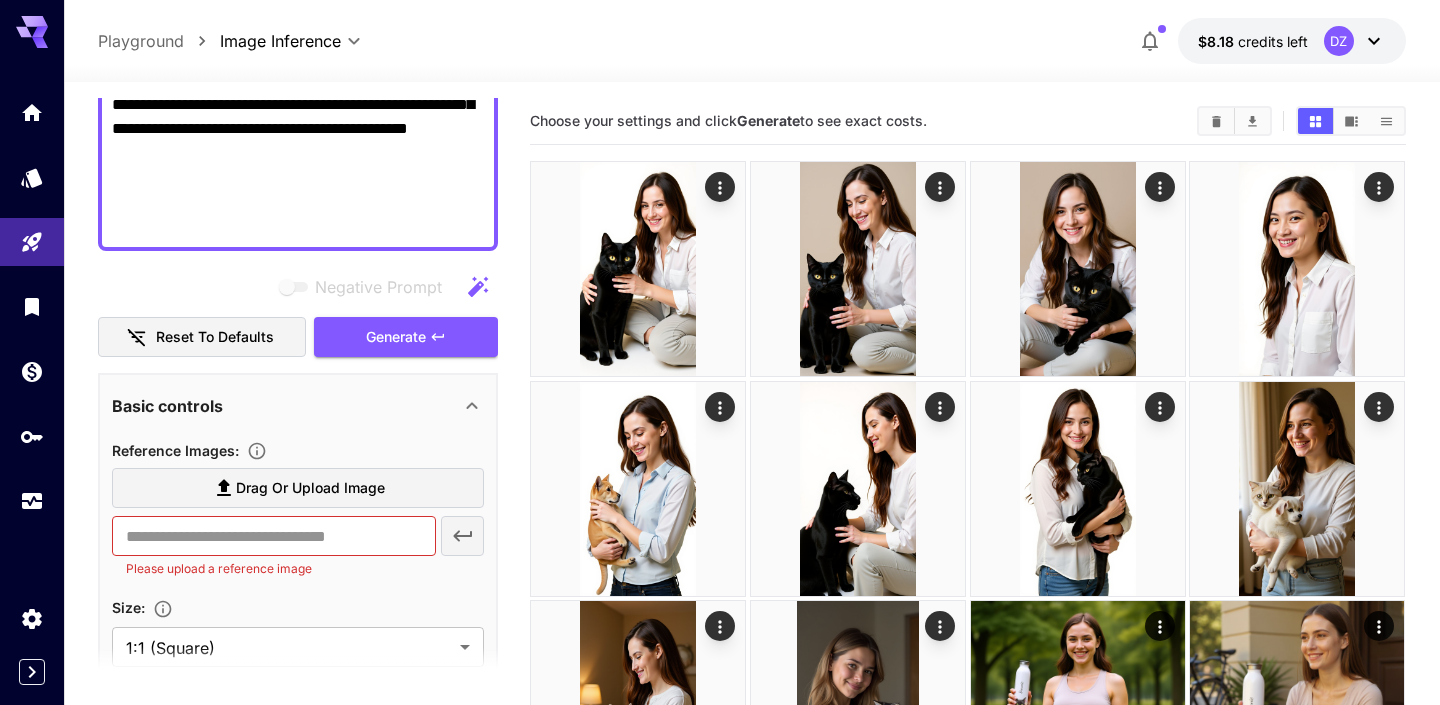 type on "**********" 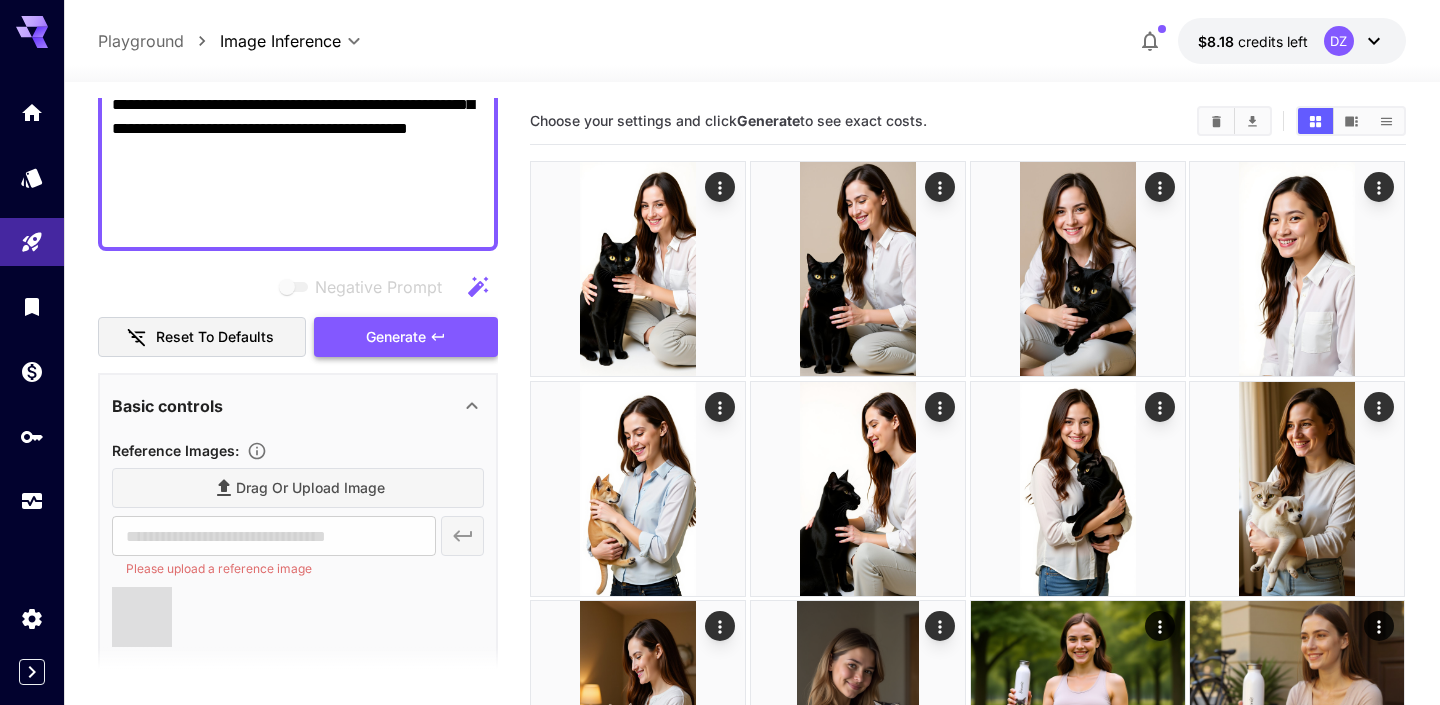 type on "**********" 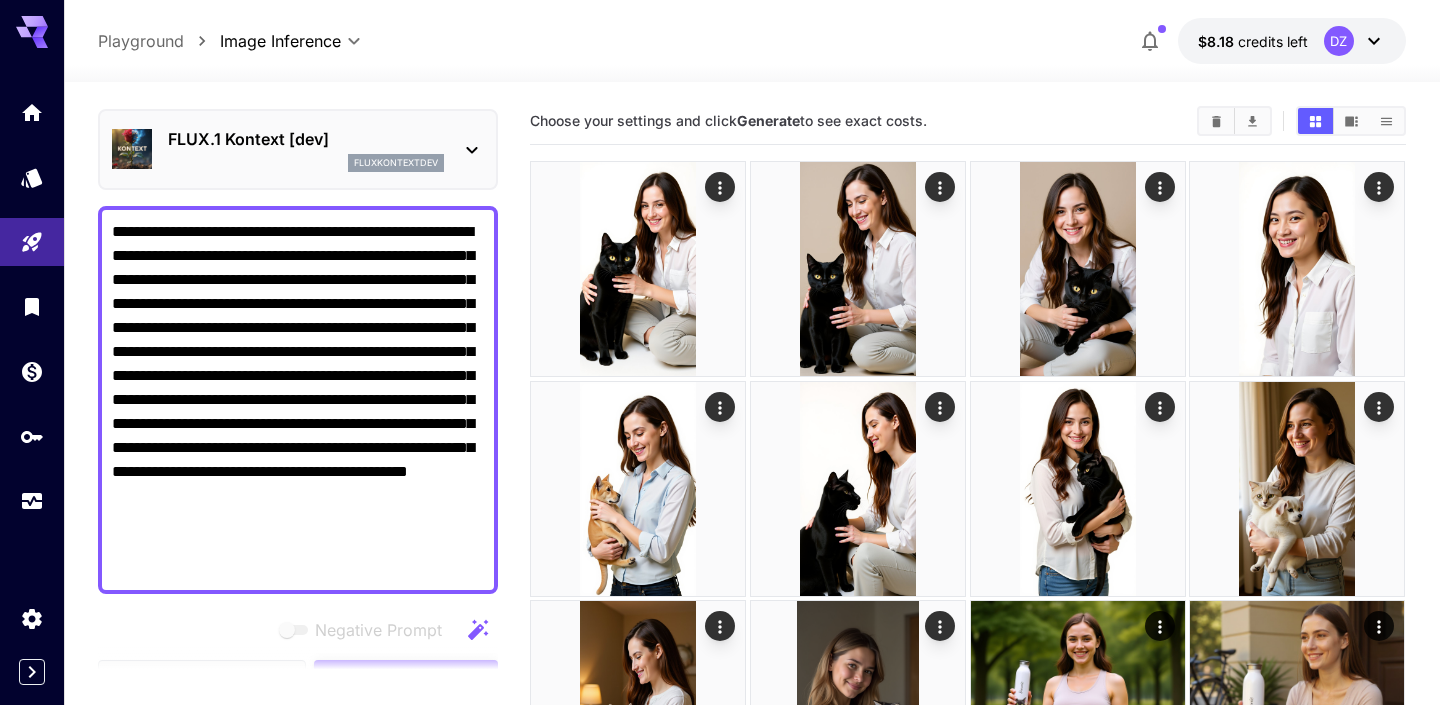 scroll, scrollTop: 52, scrollLeft: 0, axis: vertical 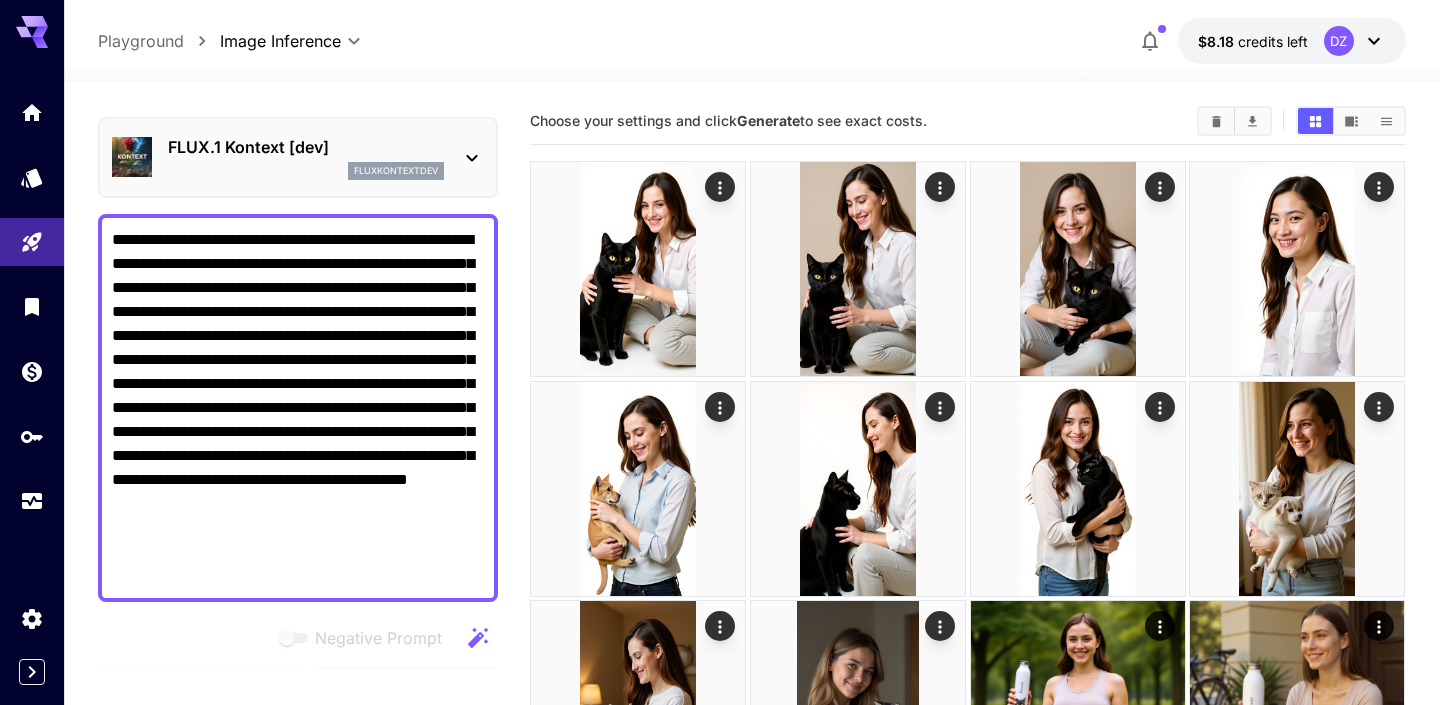 click on "**********" at bounding box center (298, 408) 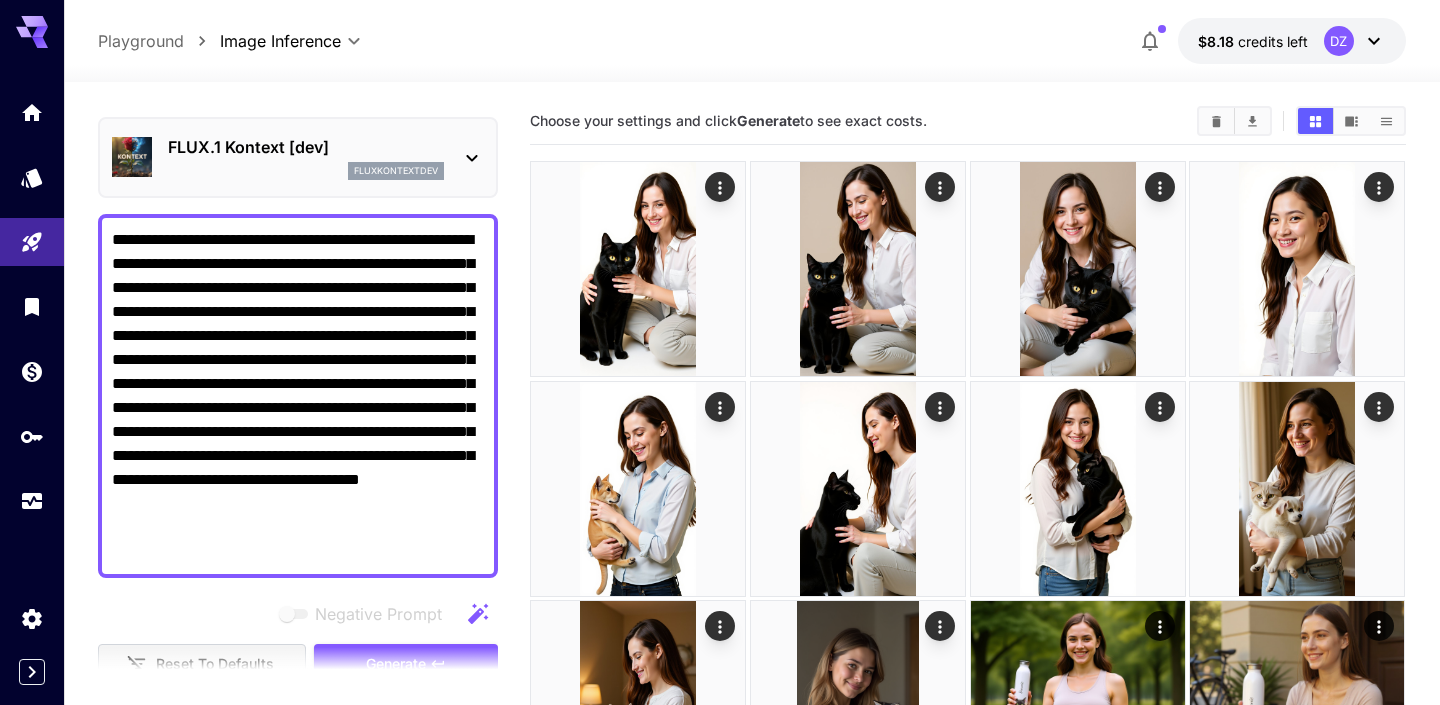 scroll, scrollTop: 122, scrollLeft: 0, axis: vertical 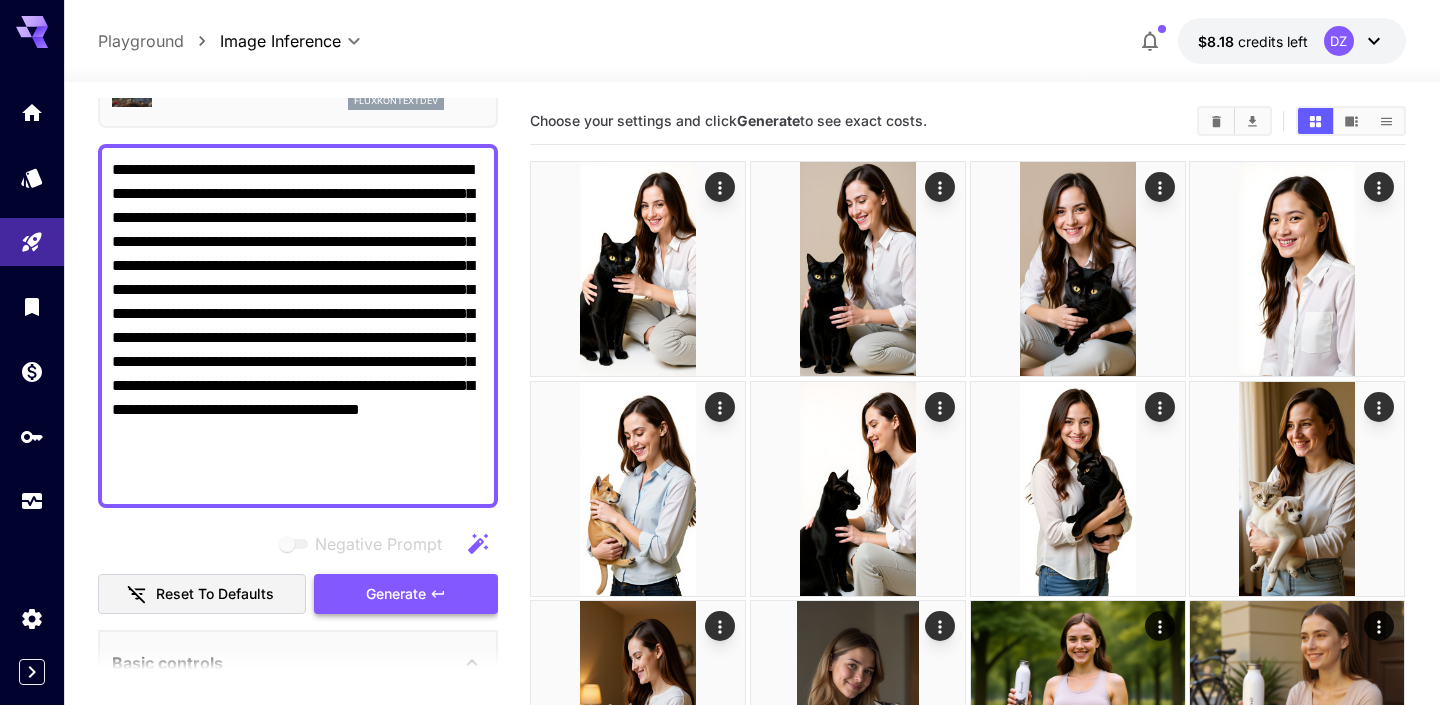 type on "**********" 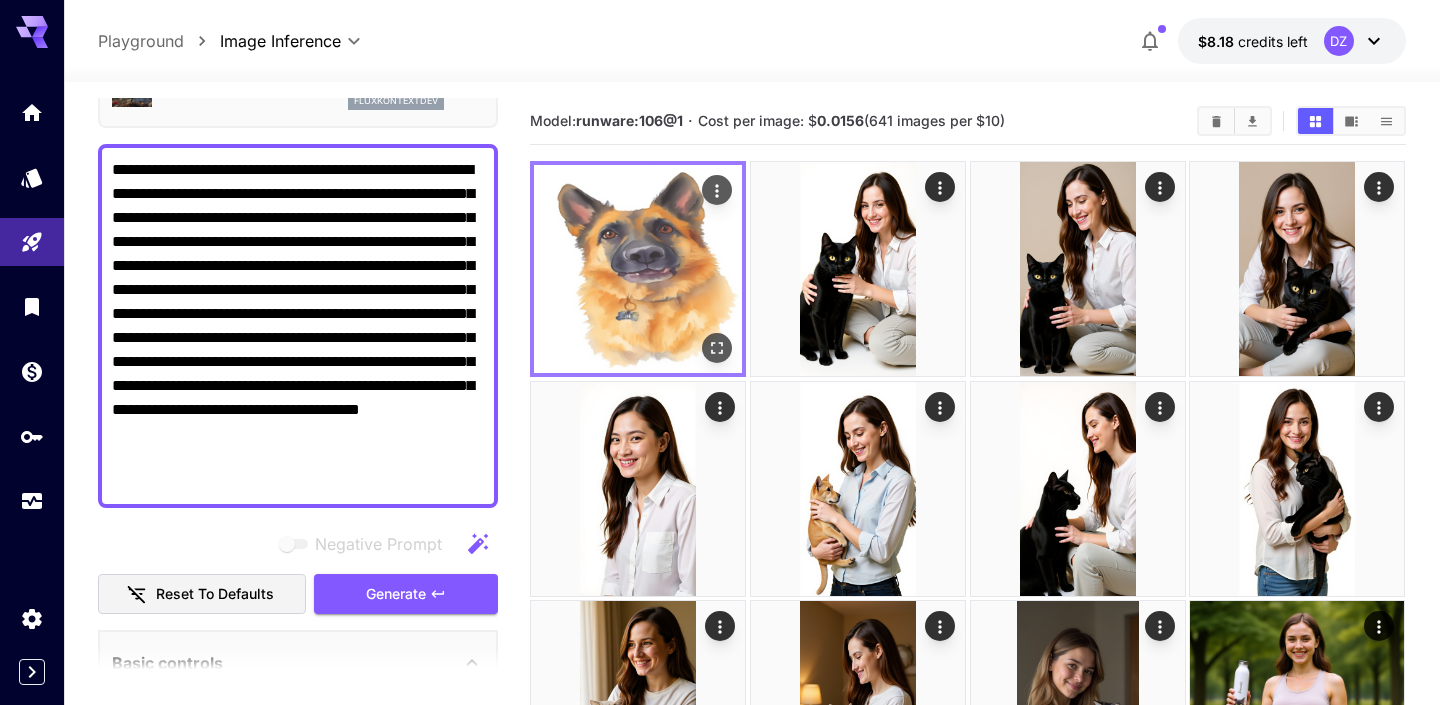 click at bounding box center (638, 269) 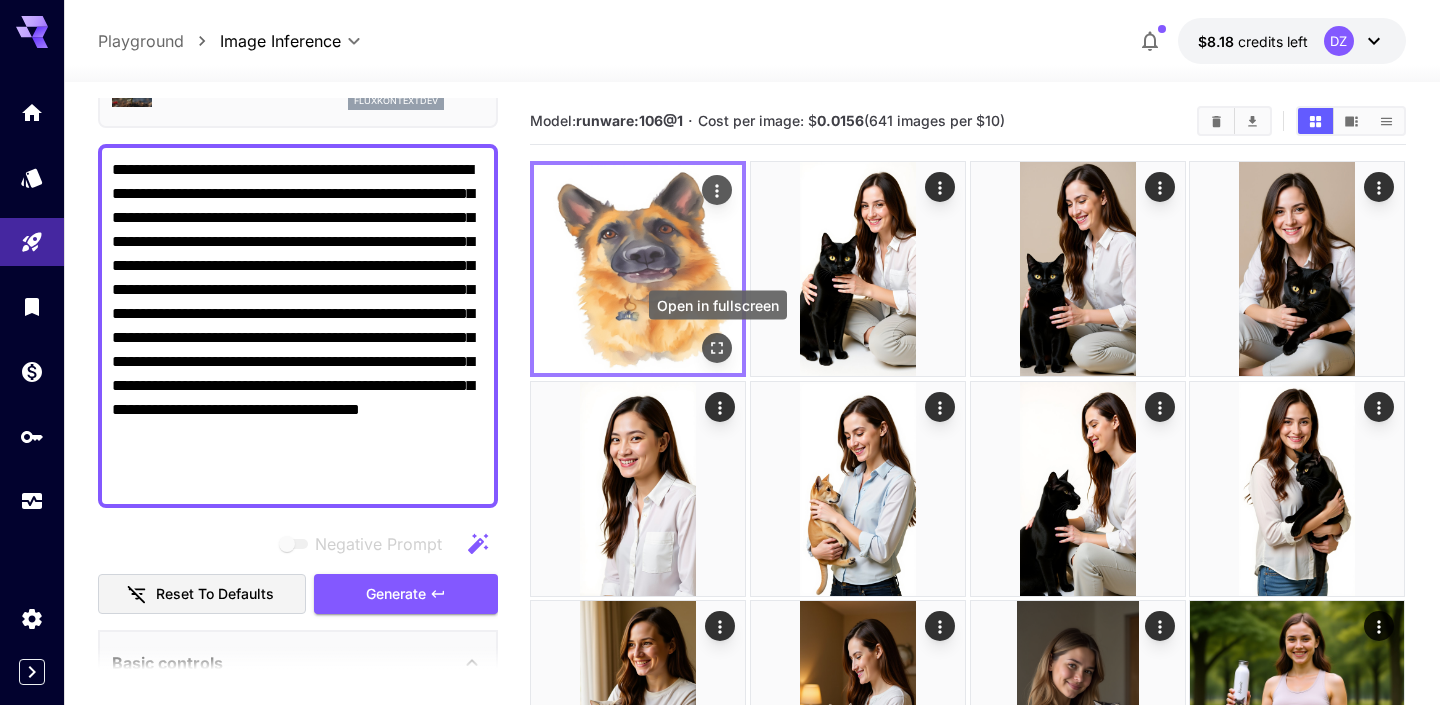 click 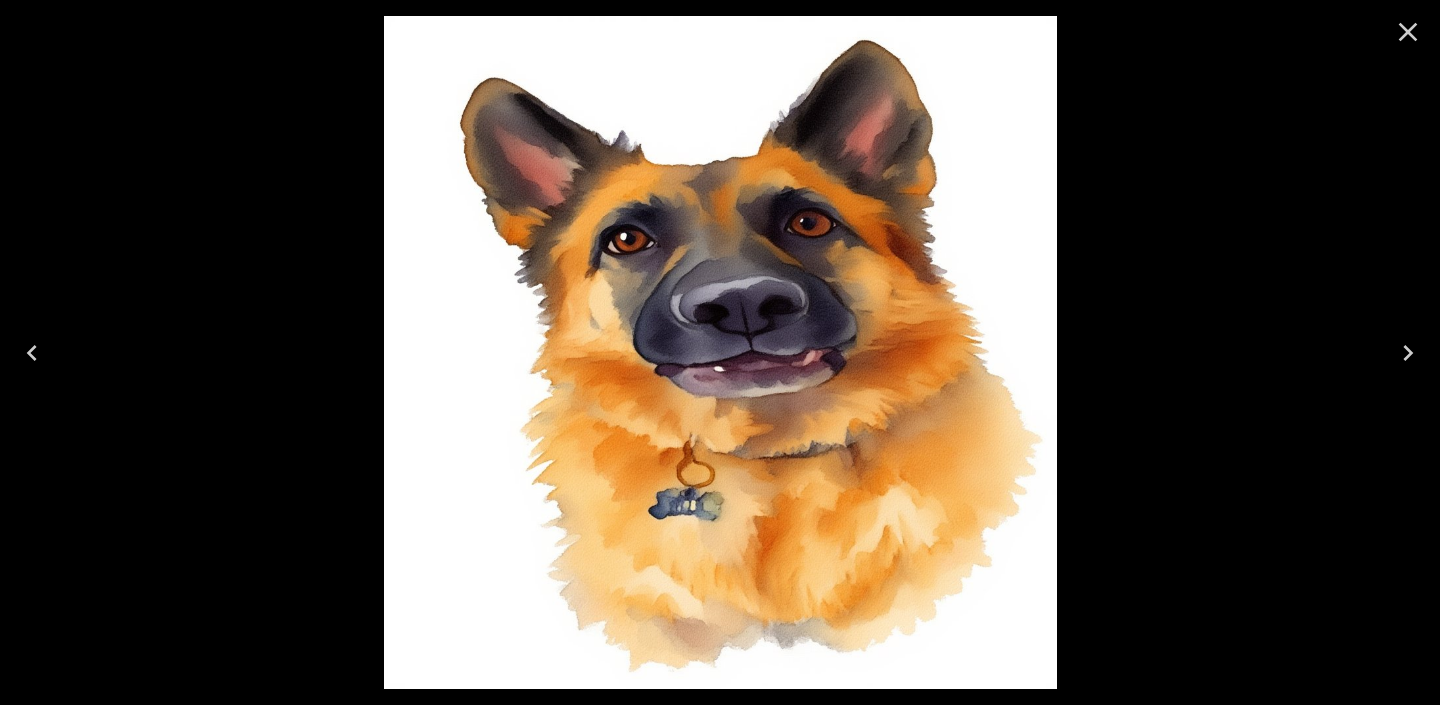 click at bounding box center [720, 352] 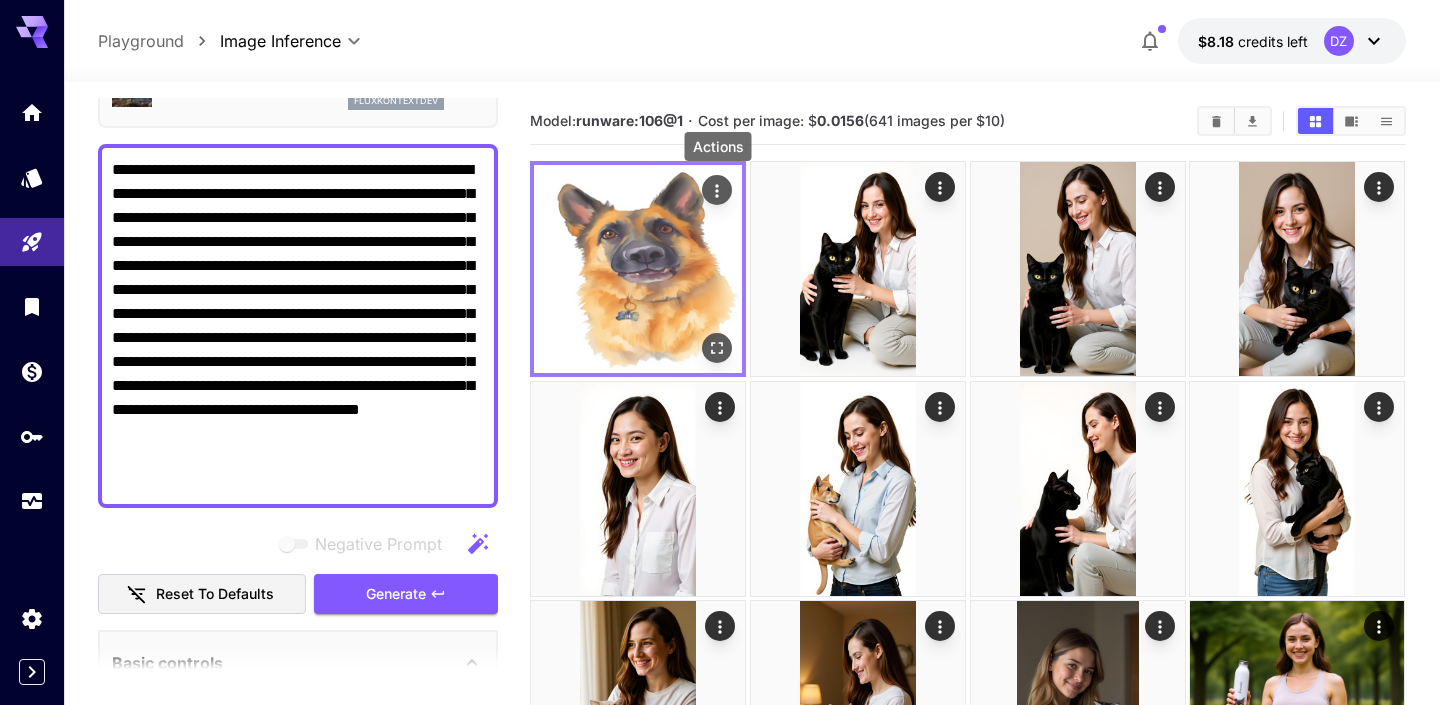 click 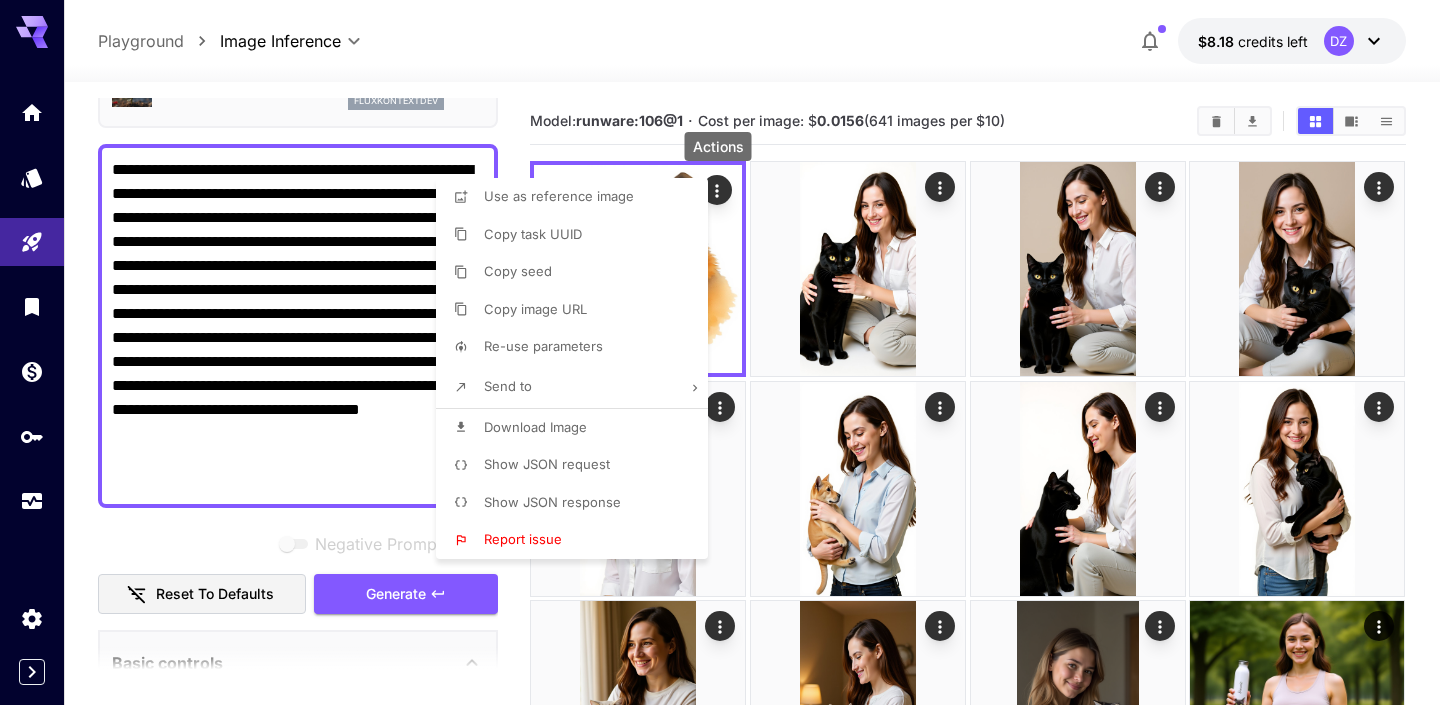 click on "Download Image" at bounding box center [578, 428] 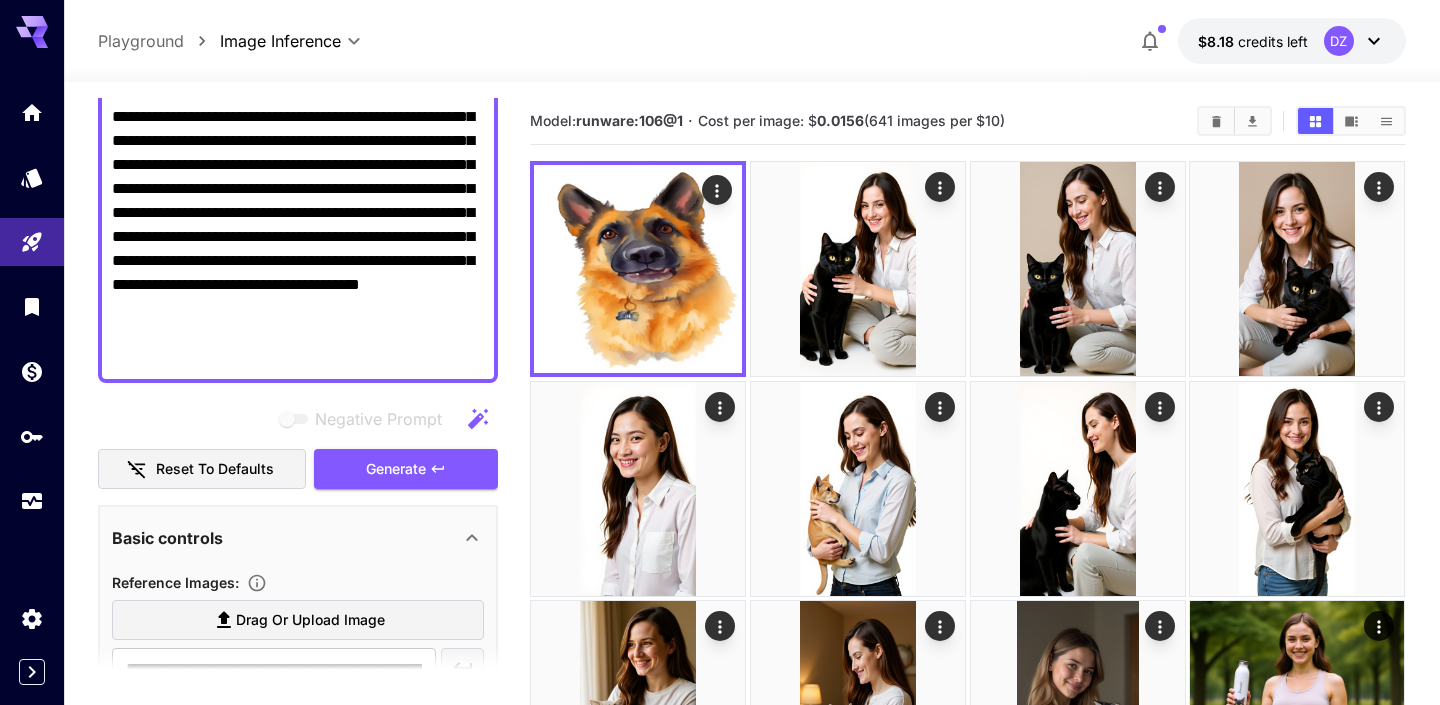 scroll, scrollTop: 379, scrollLeft: 0, axis: vertical 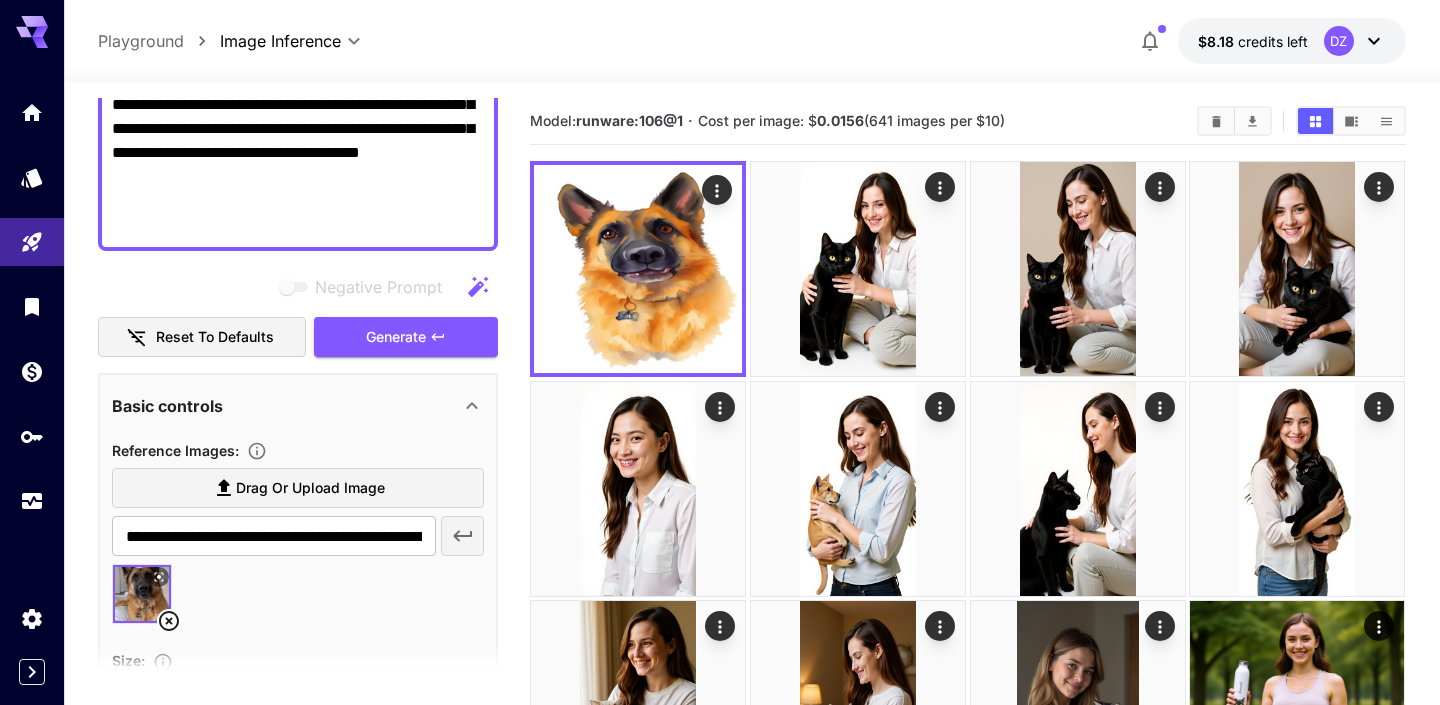click 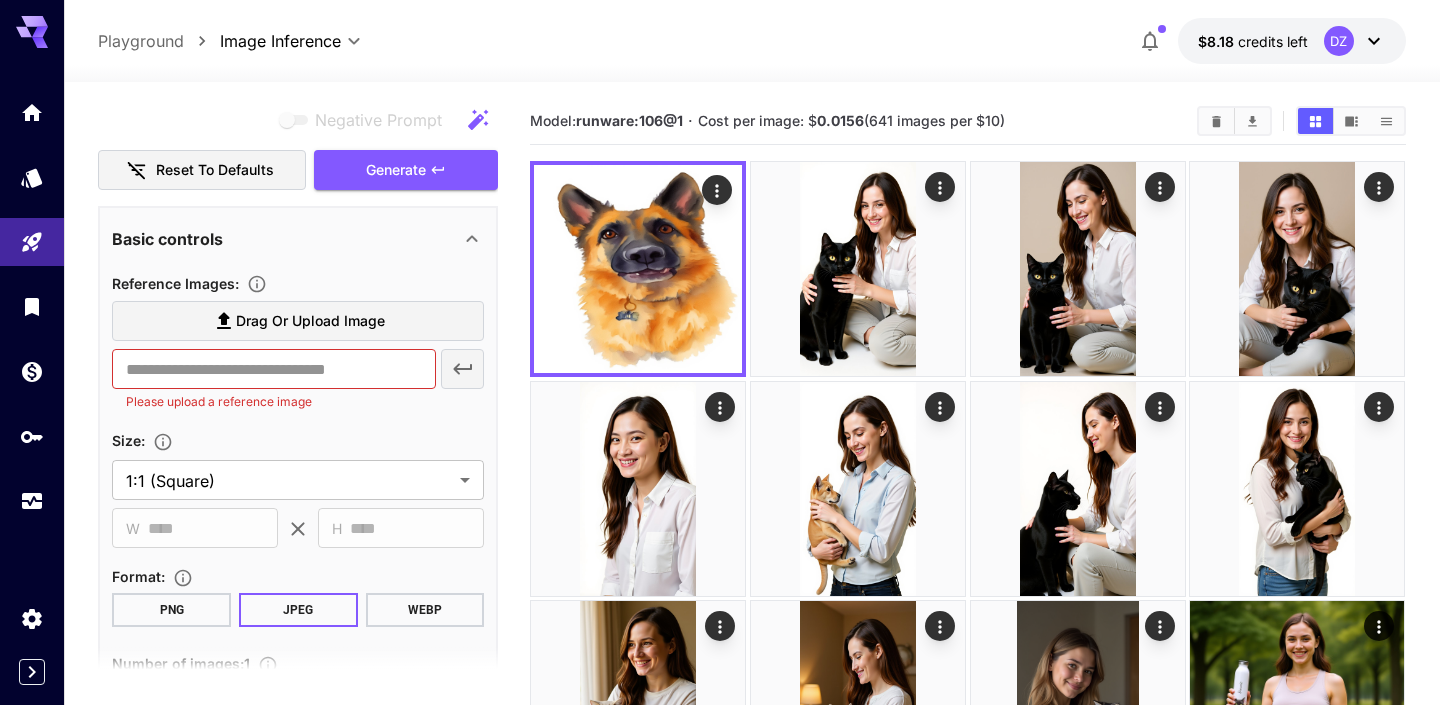 scroll, scrollTop: 572, scrollLeft: 0, axis: vertical 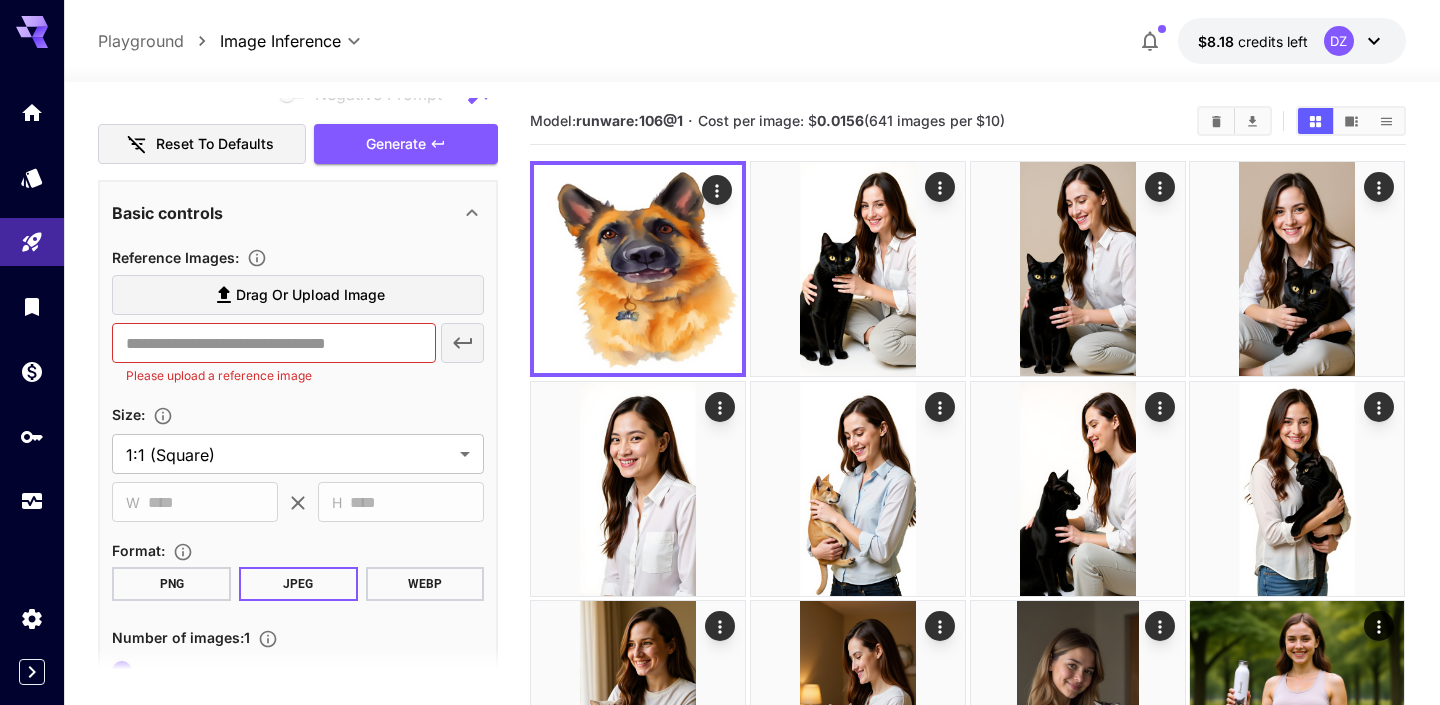 click on "Drag or upload image" at bounding box center (298, 295) 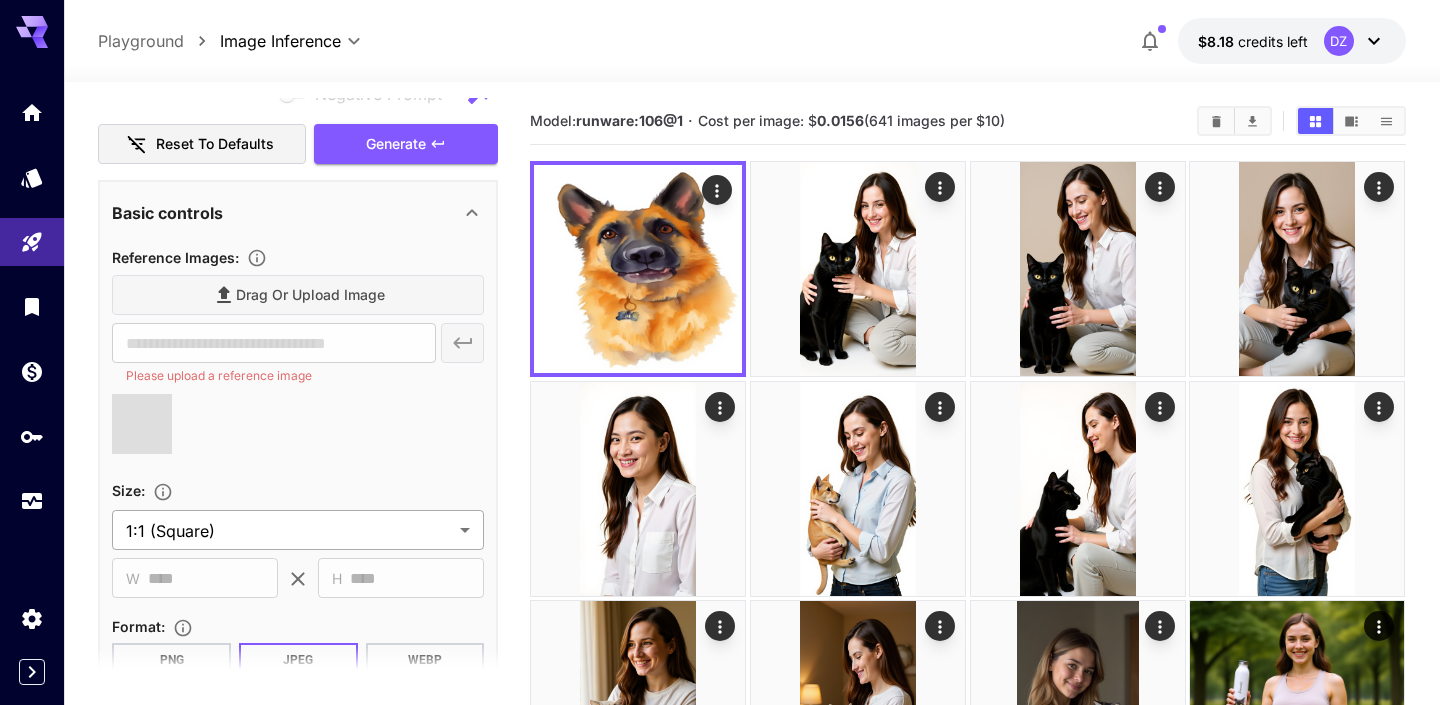 type on "**********" 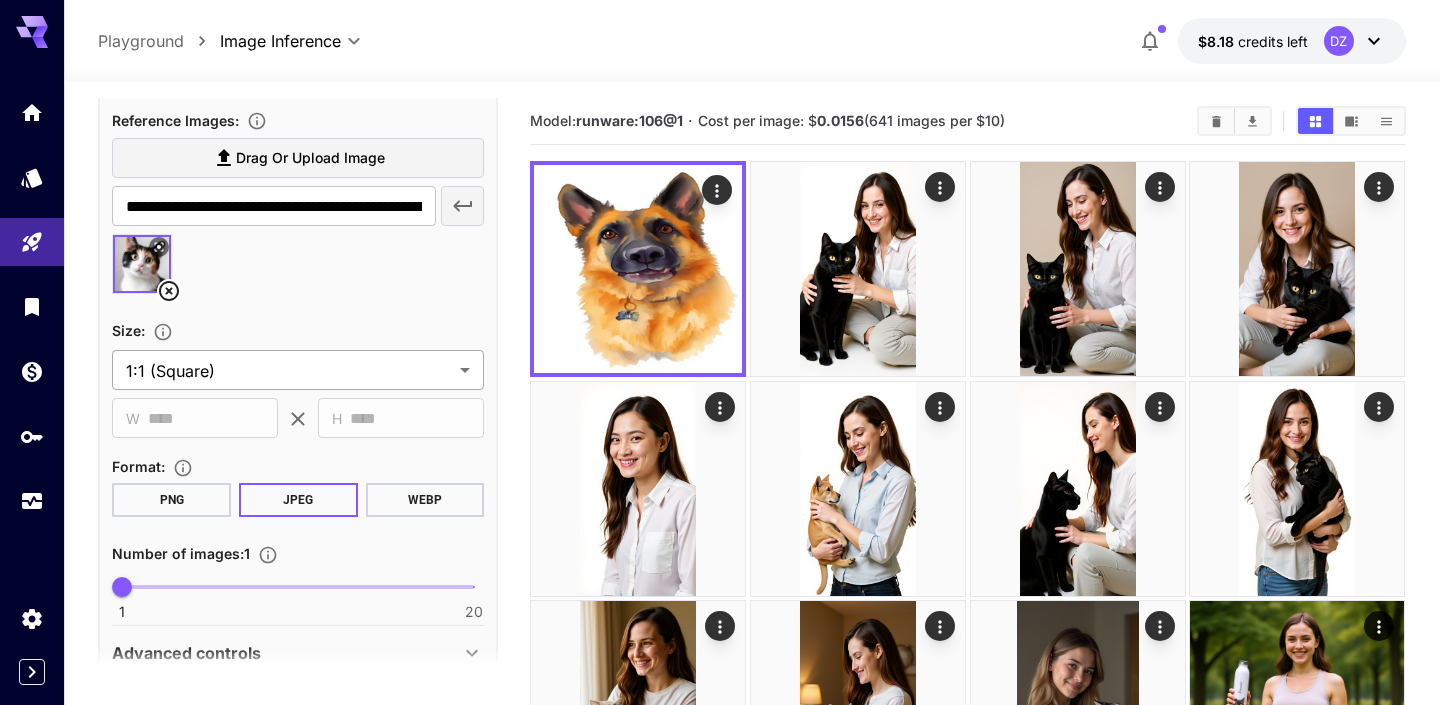 scroll, scrollTop: 758, scrollLeft: 0, axis: vertical 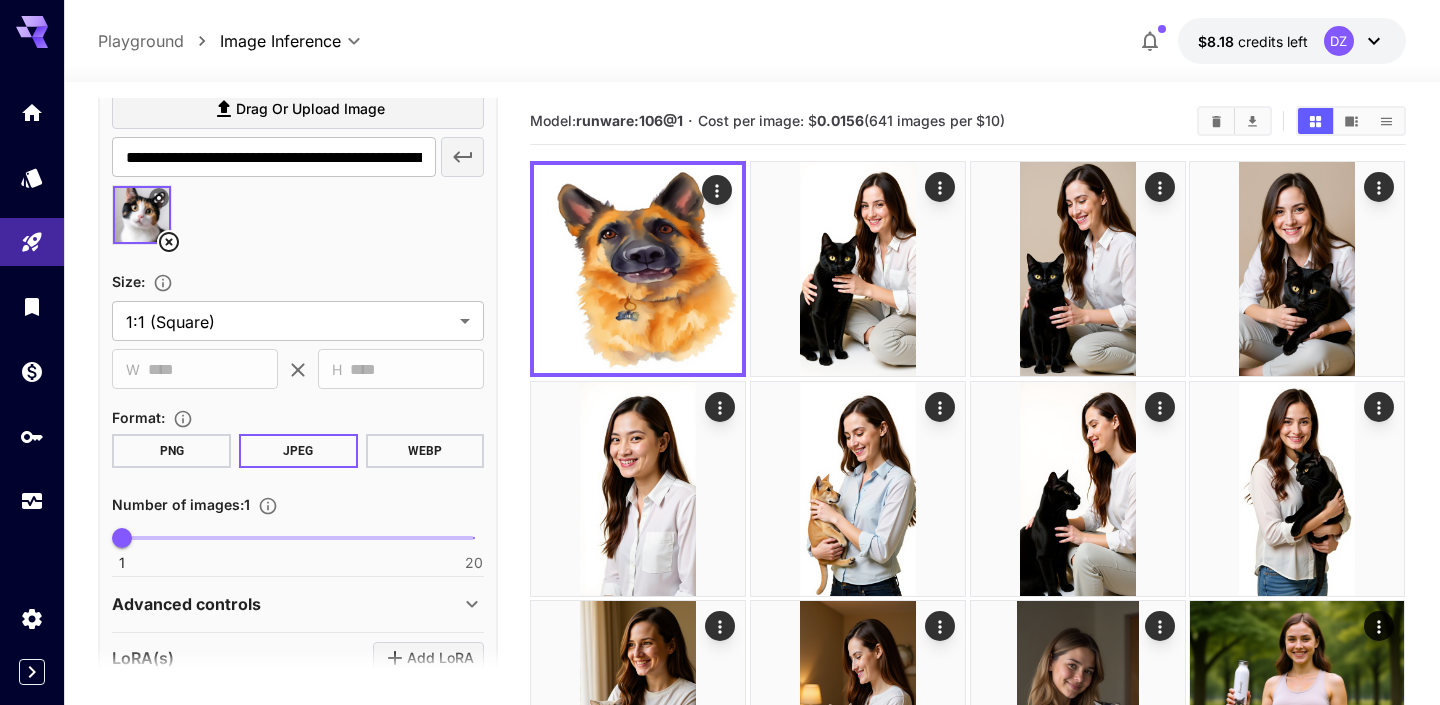 click on "PNG" at bounding box center [171, 451] 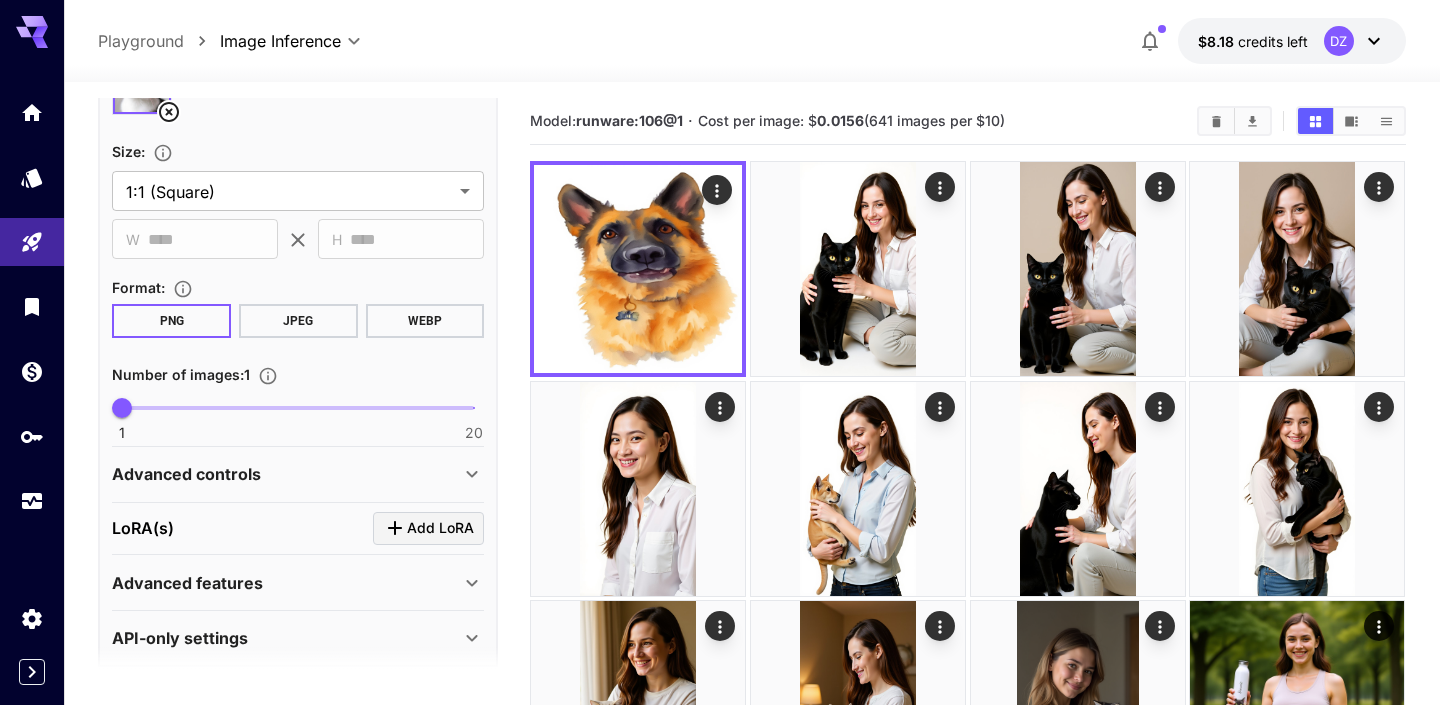 scroll, scrollTop: 907, scrollLeft: 0, axis: vertical 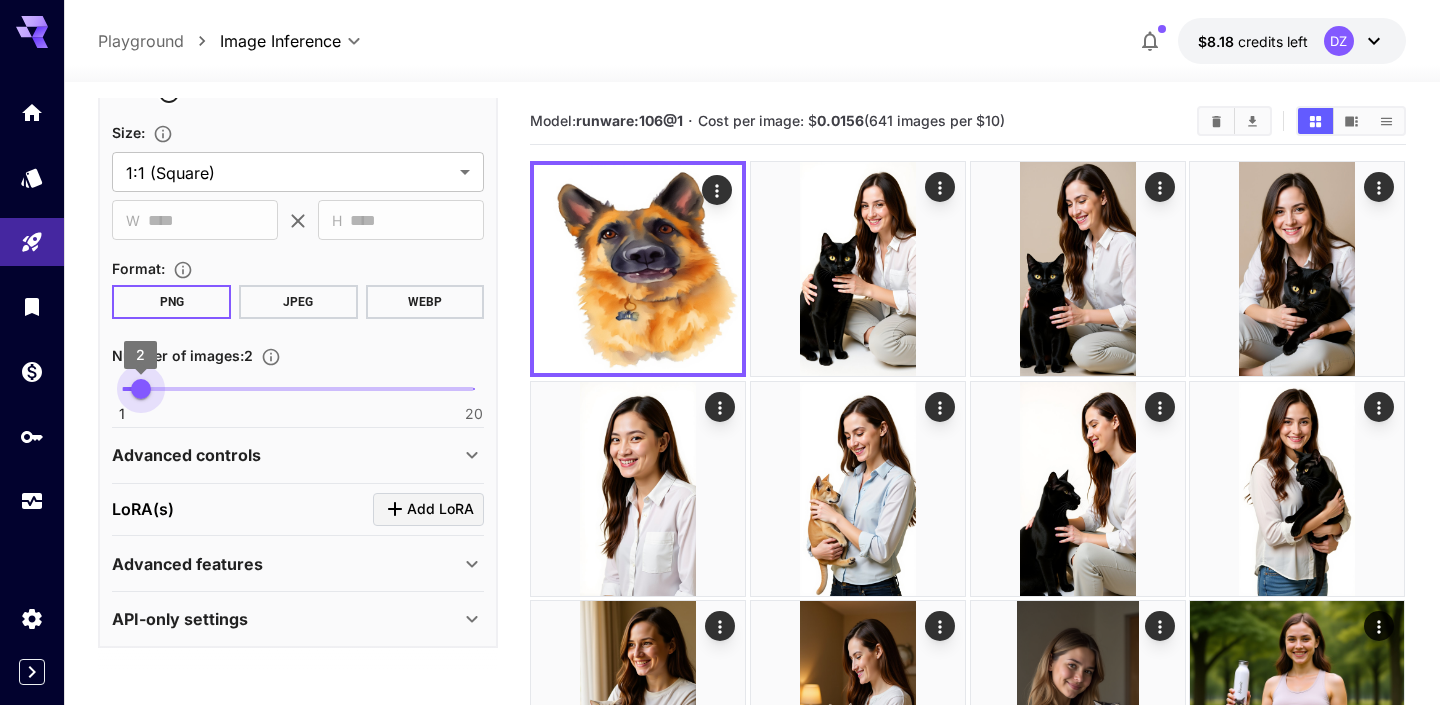 type on "*" 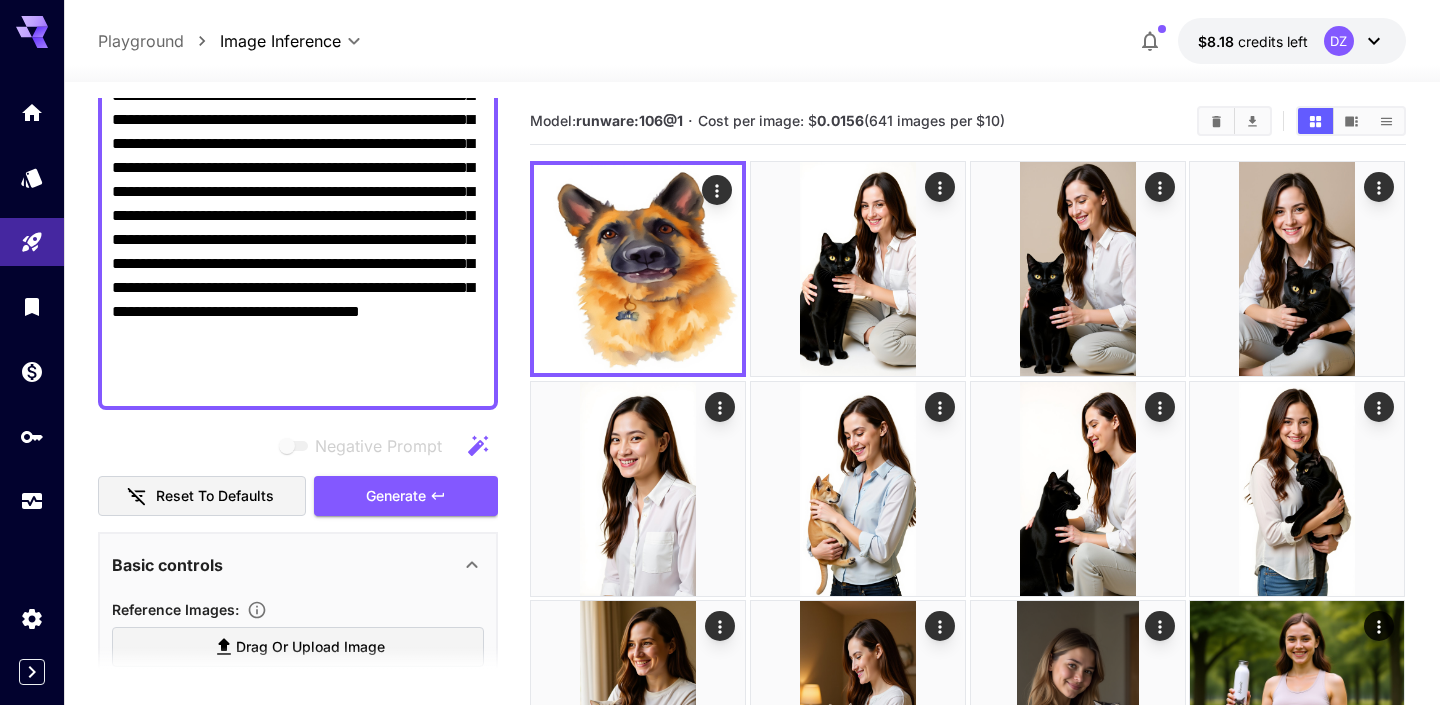 scroll, scrollTop: 408, scrollLeft: 0, axis: vertical 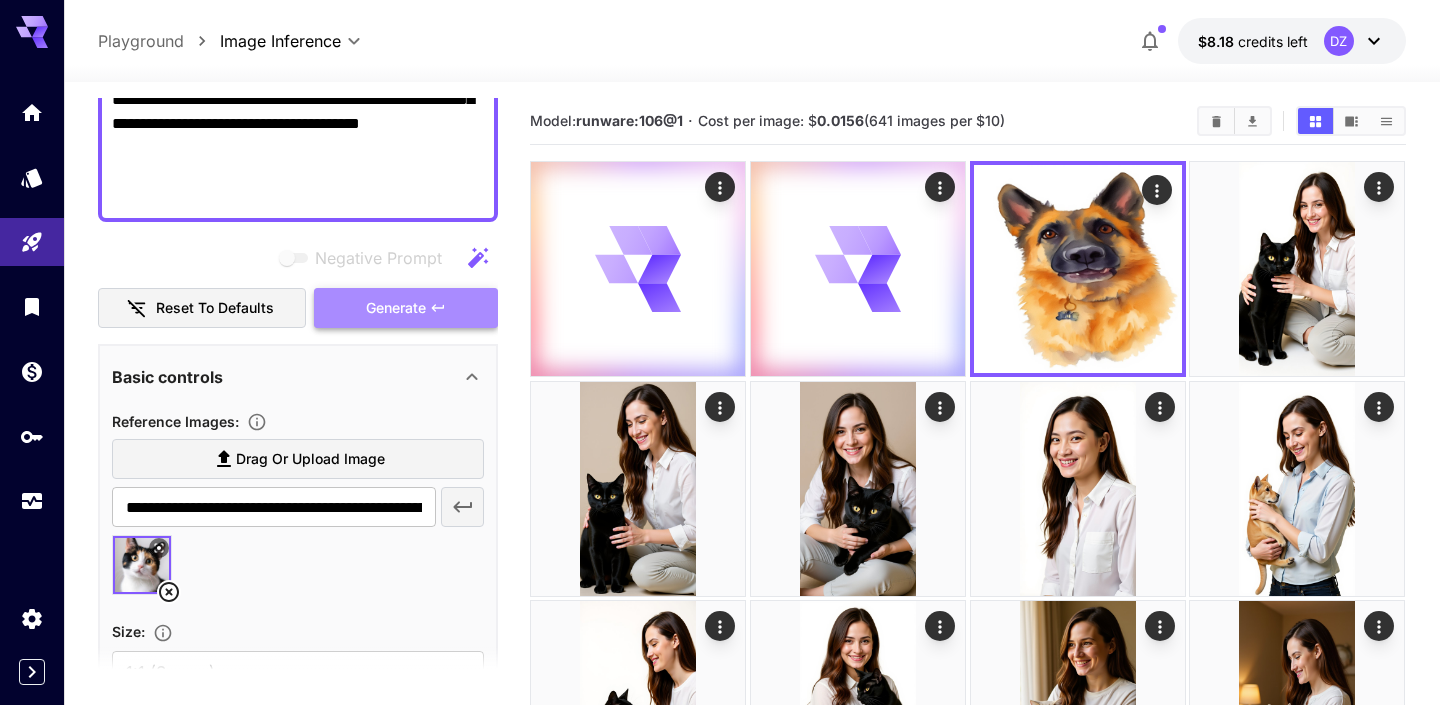 click on "Generate" at bounding box center (396, 308) 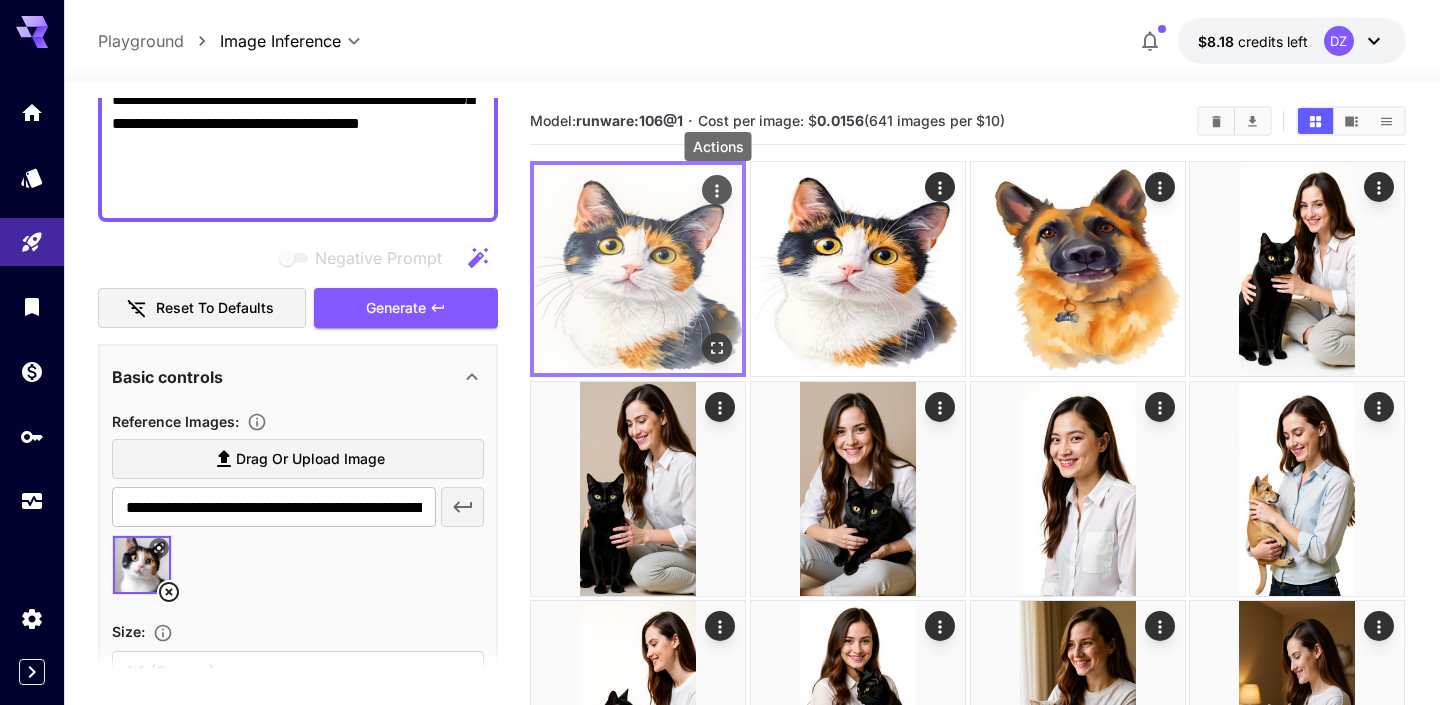 click 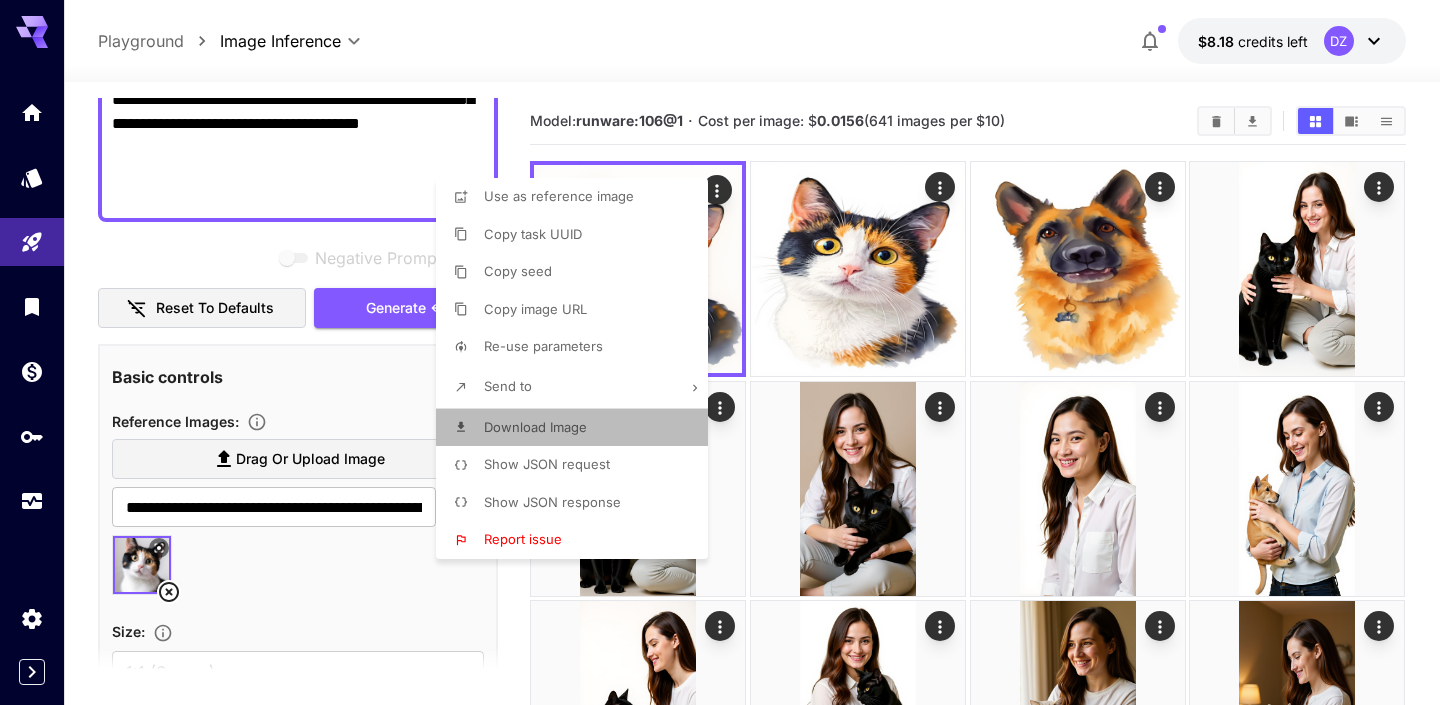 click on "Download Image" at bounding box center [578, 428] 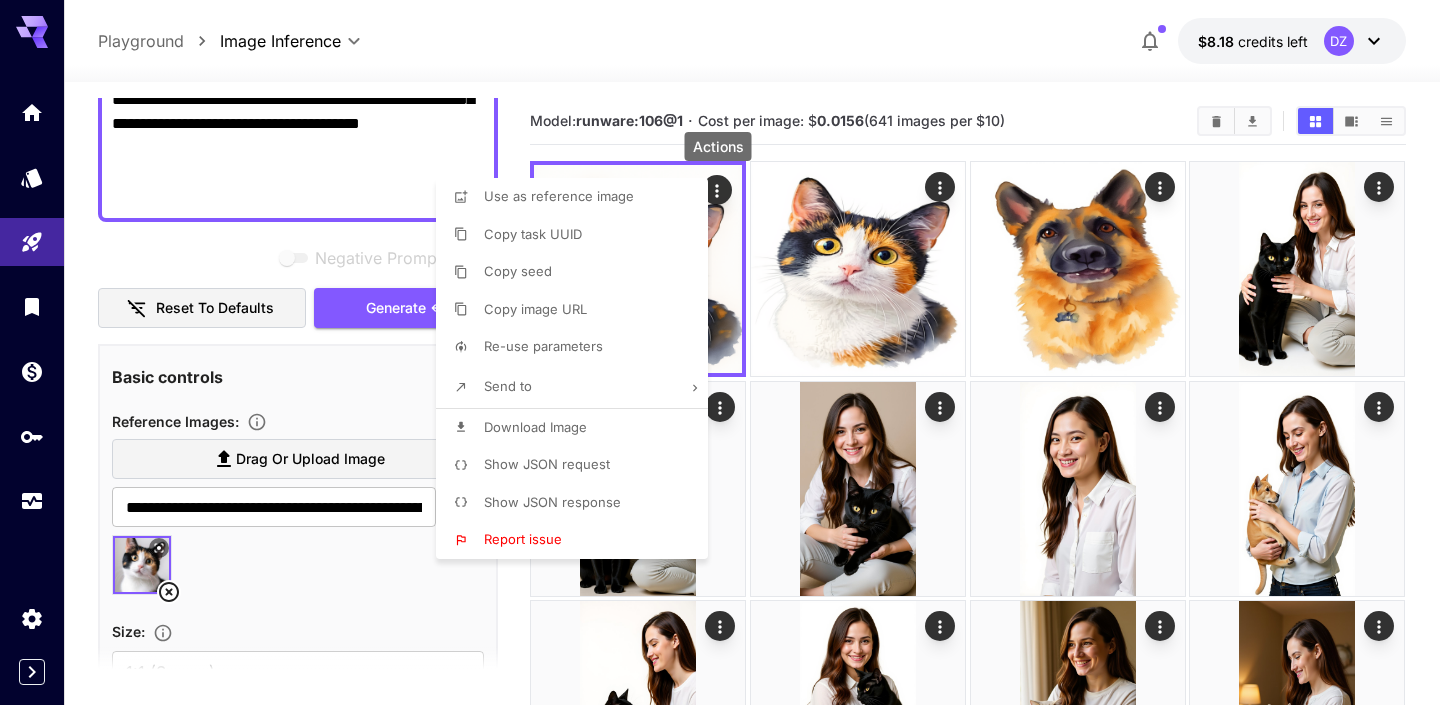 click at bounding box center (720, 352) 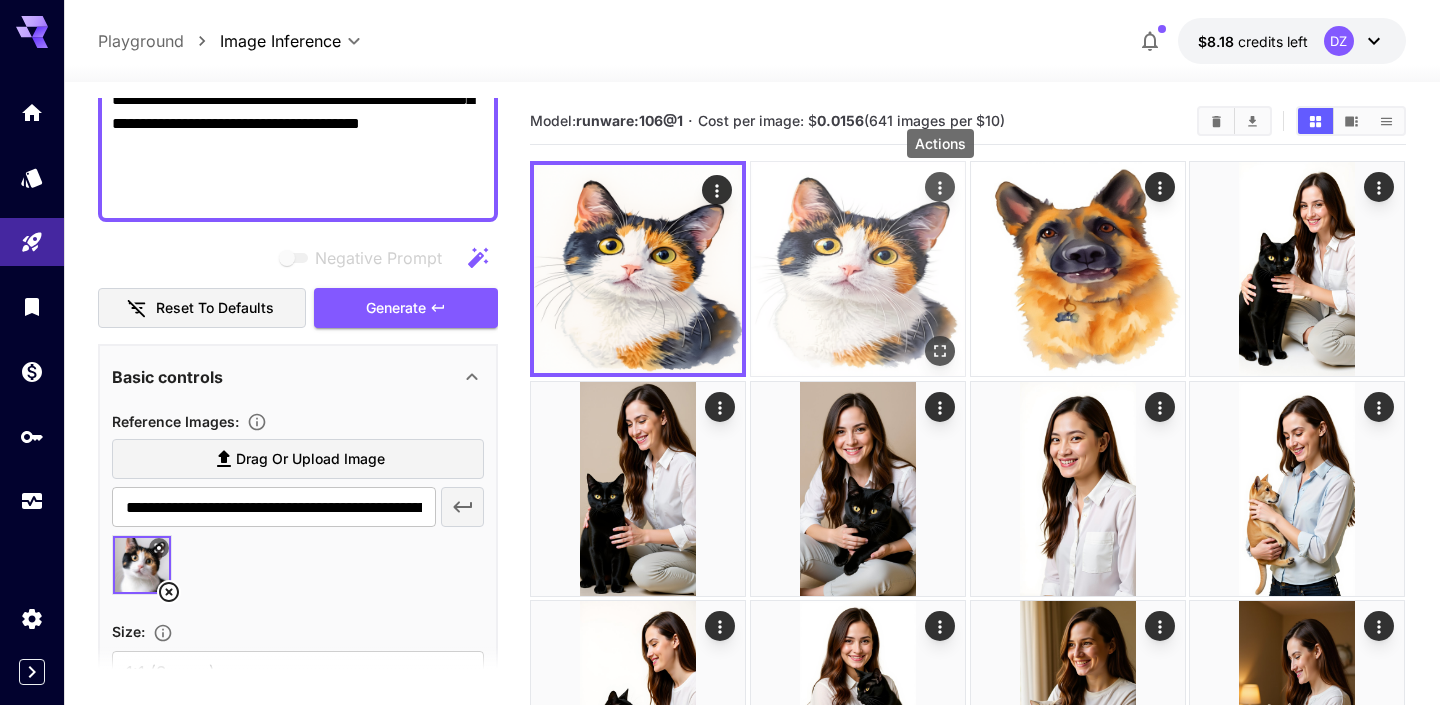 click at bounding box center [940, 187] 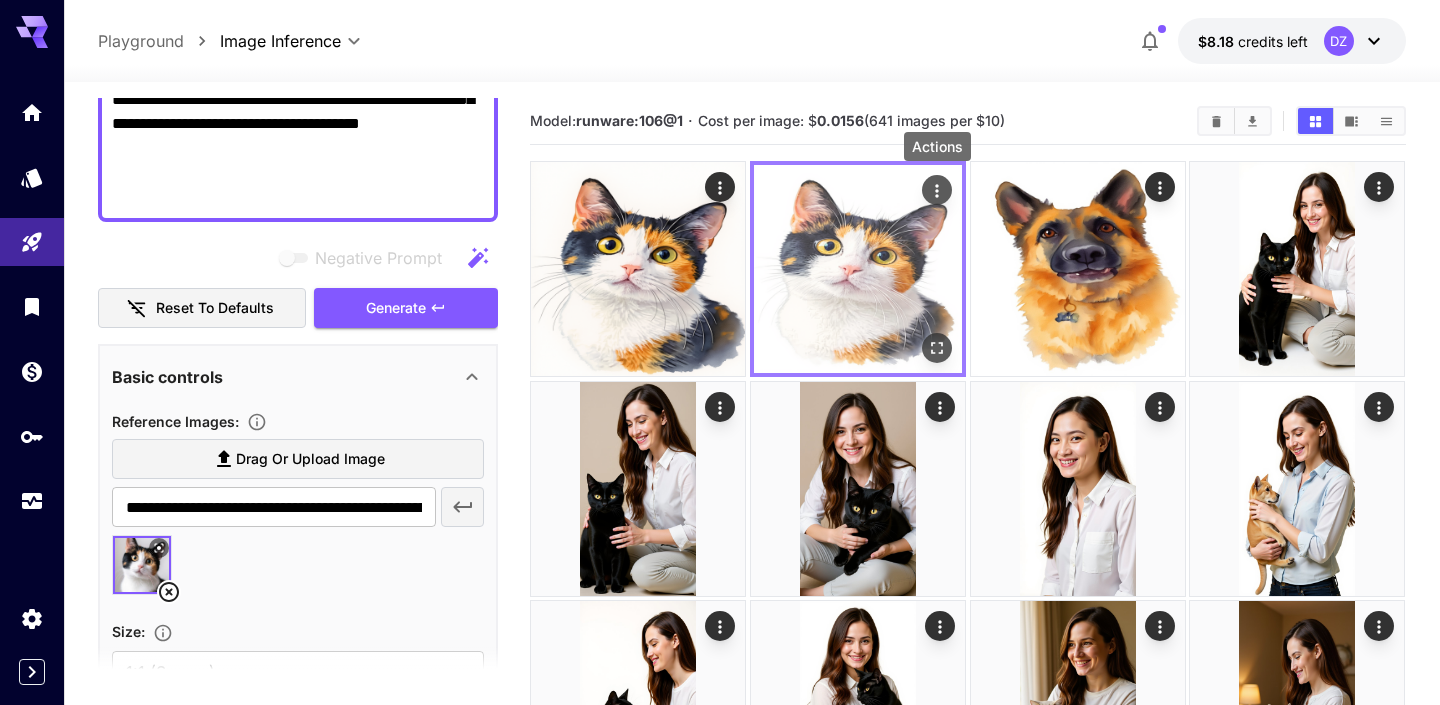 click 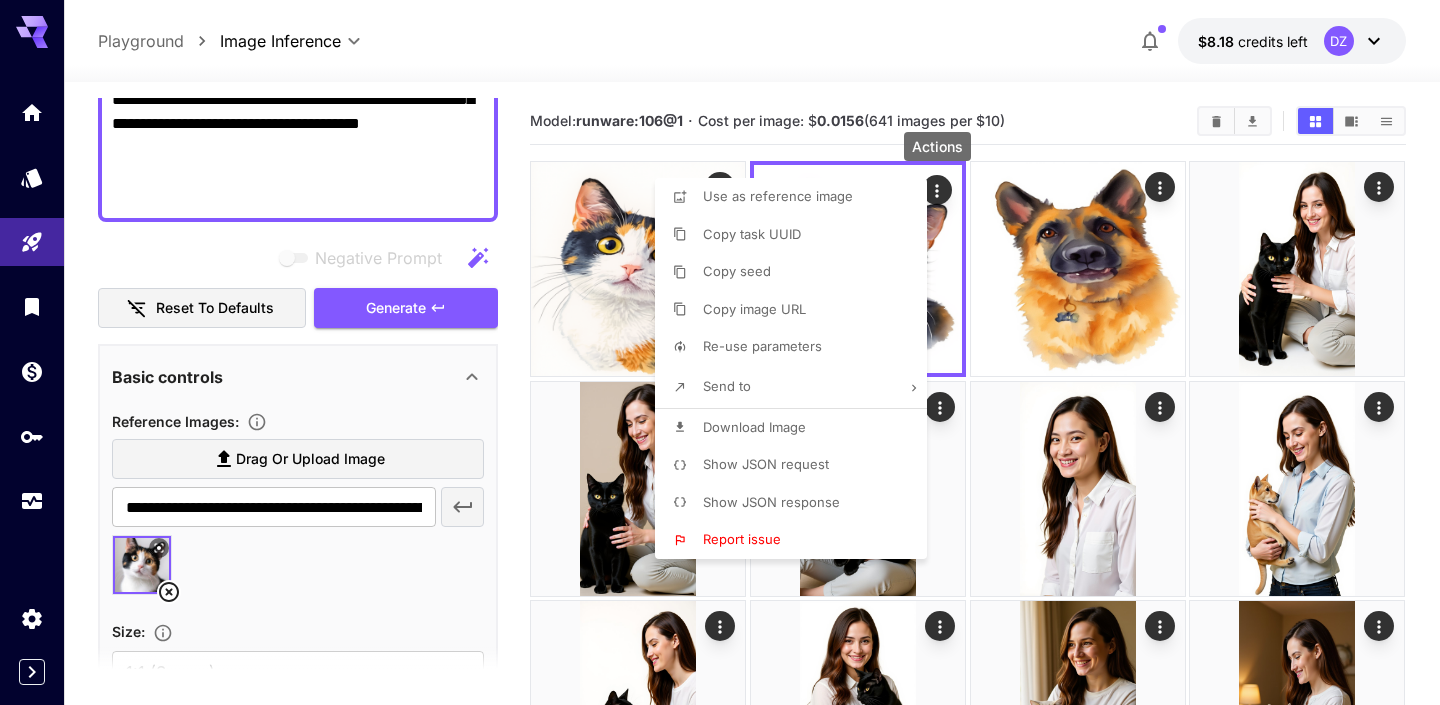 click on "Download Image" at bounding box center [797, 428] 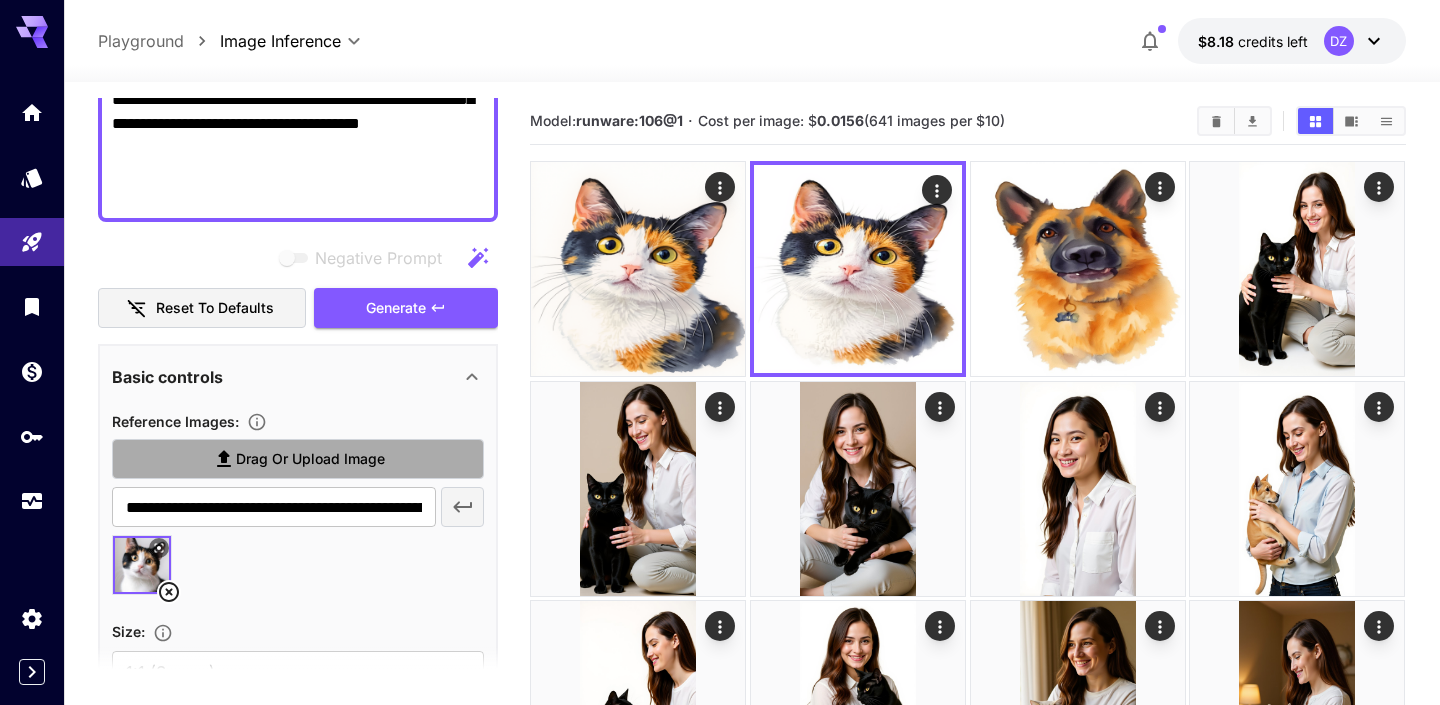 click on "Drag or upload image" at bounding box center (310, 459) 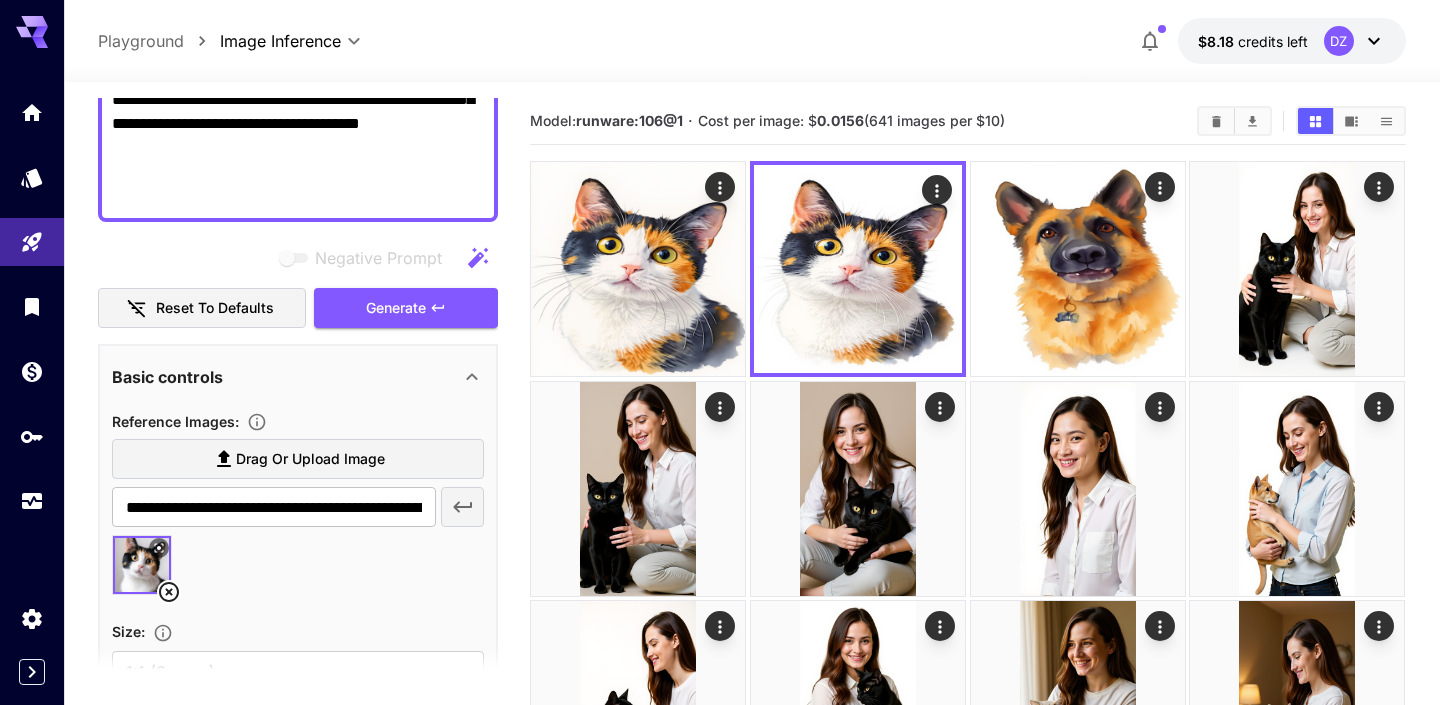 click 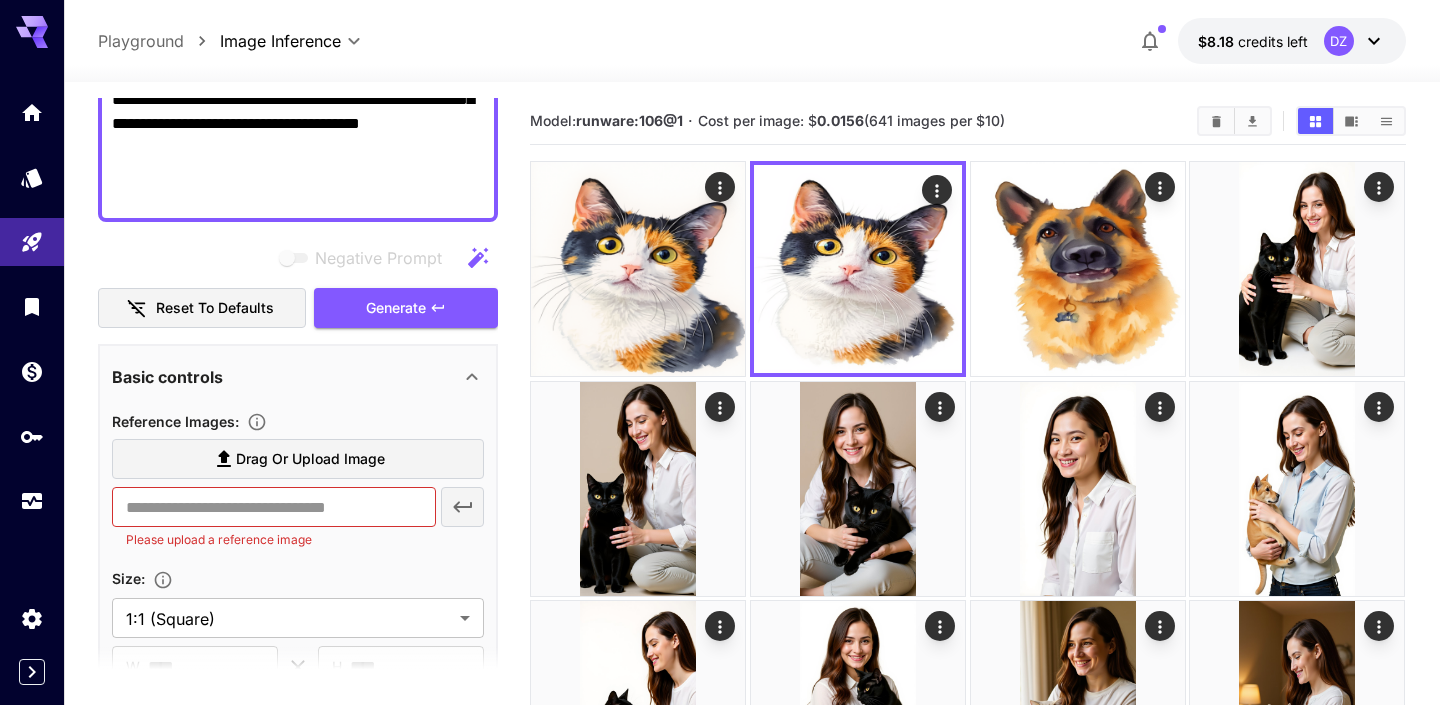 click on "​ Please upload a reference image" at bounding box center [298, 518] 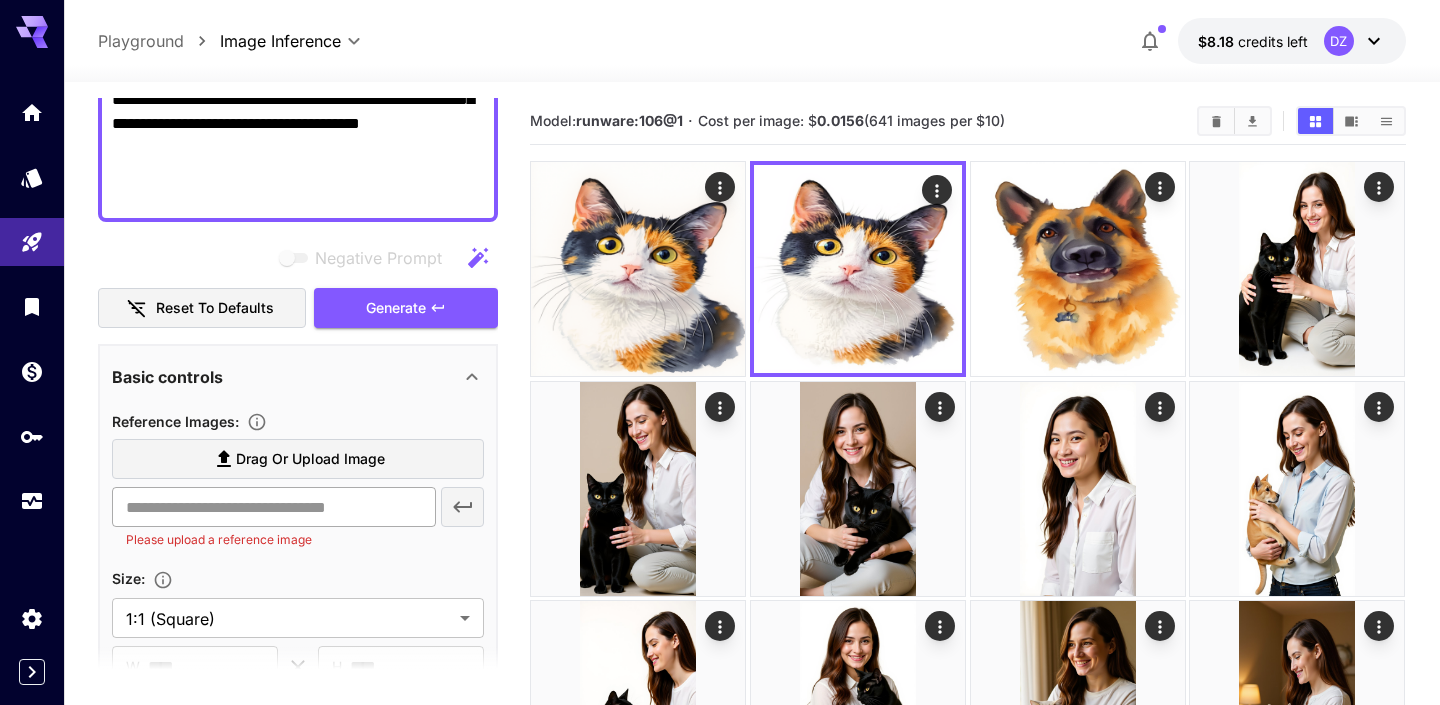 click at bounding box center (273, 507) 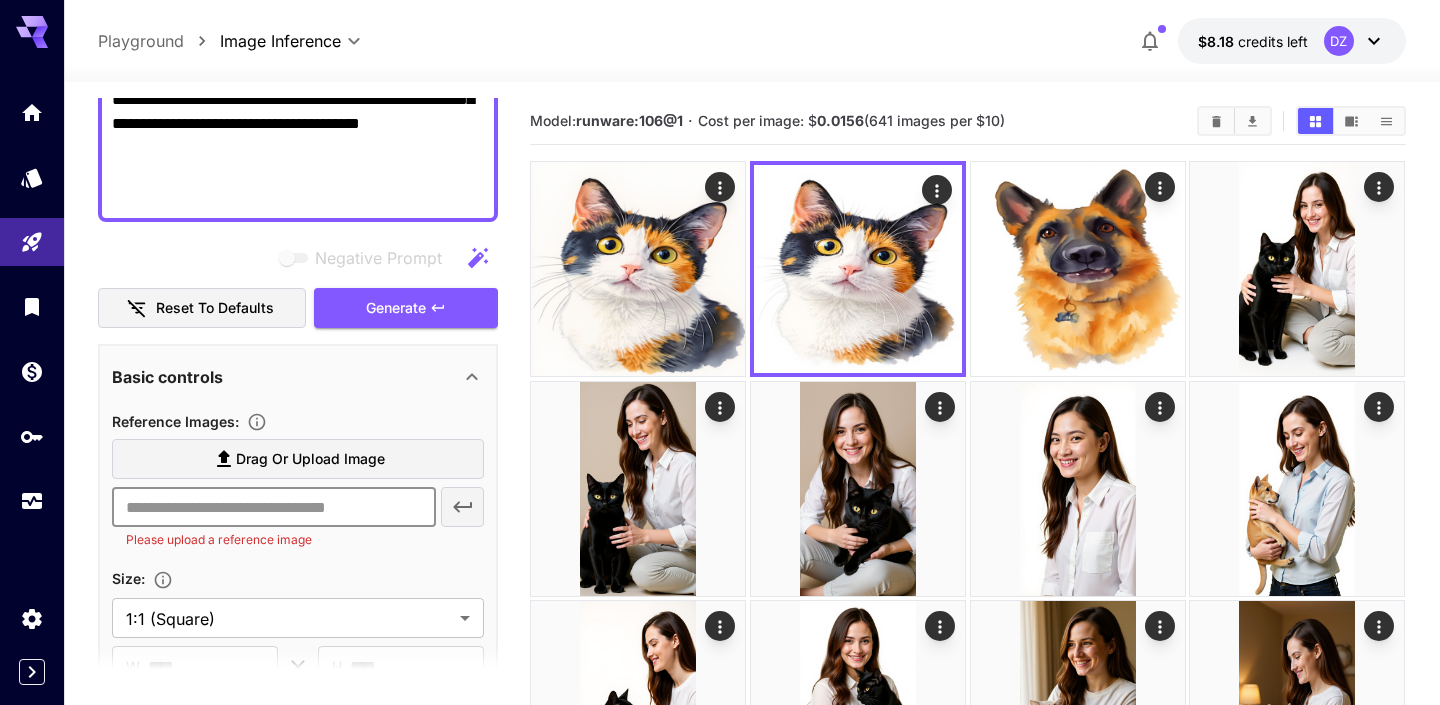 click on "Drag or upload image" at bounding box center (310, 459) 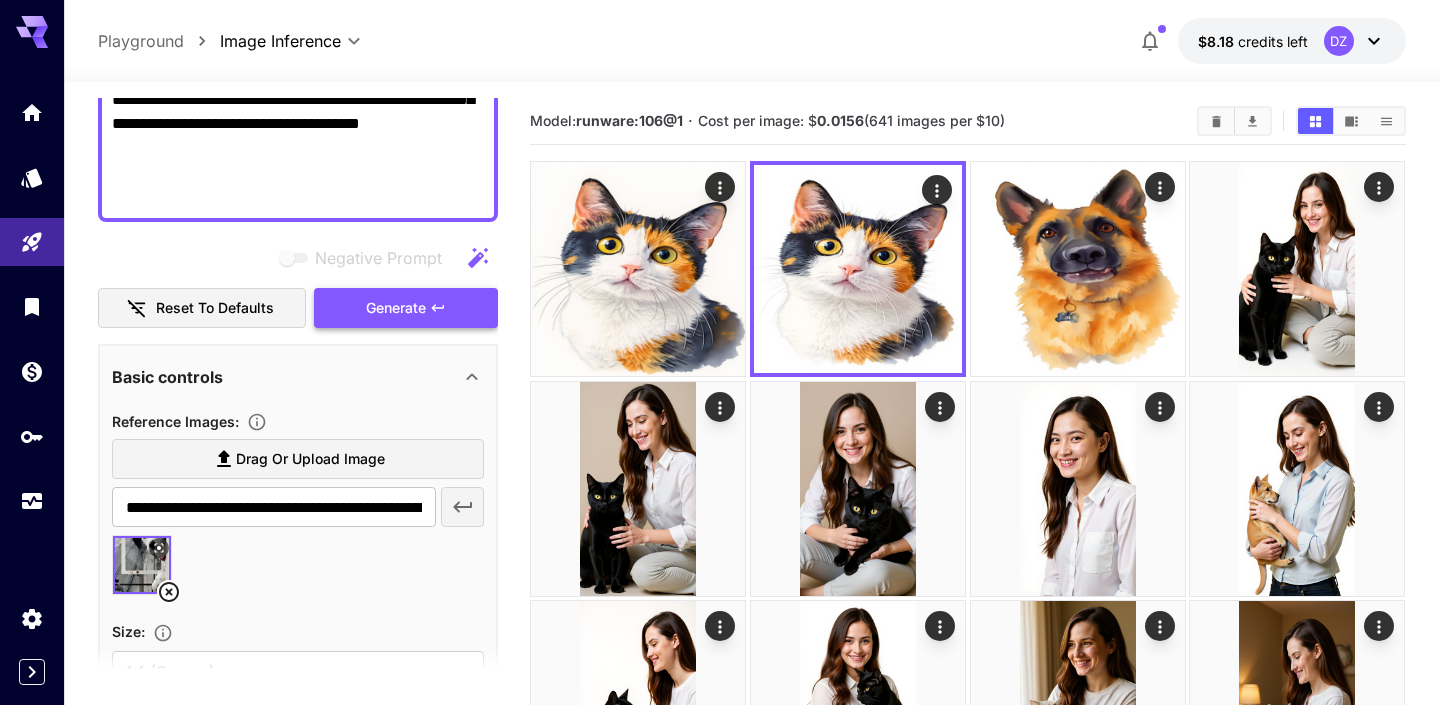 click on "Generate" at bounding box center [406, 308] 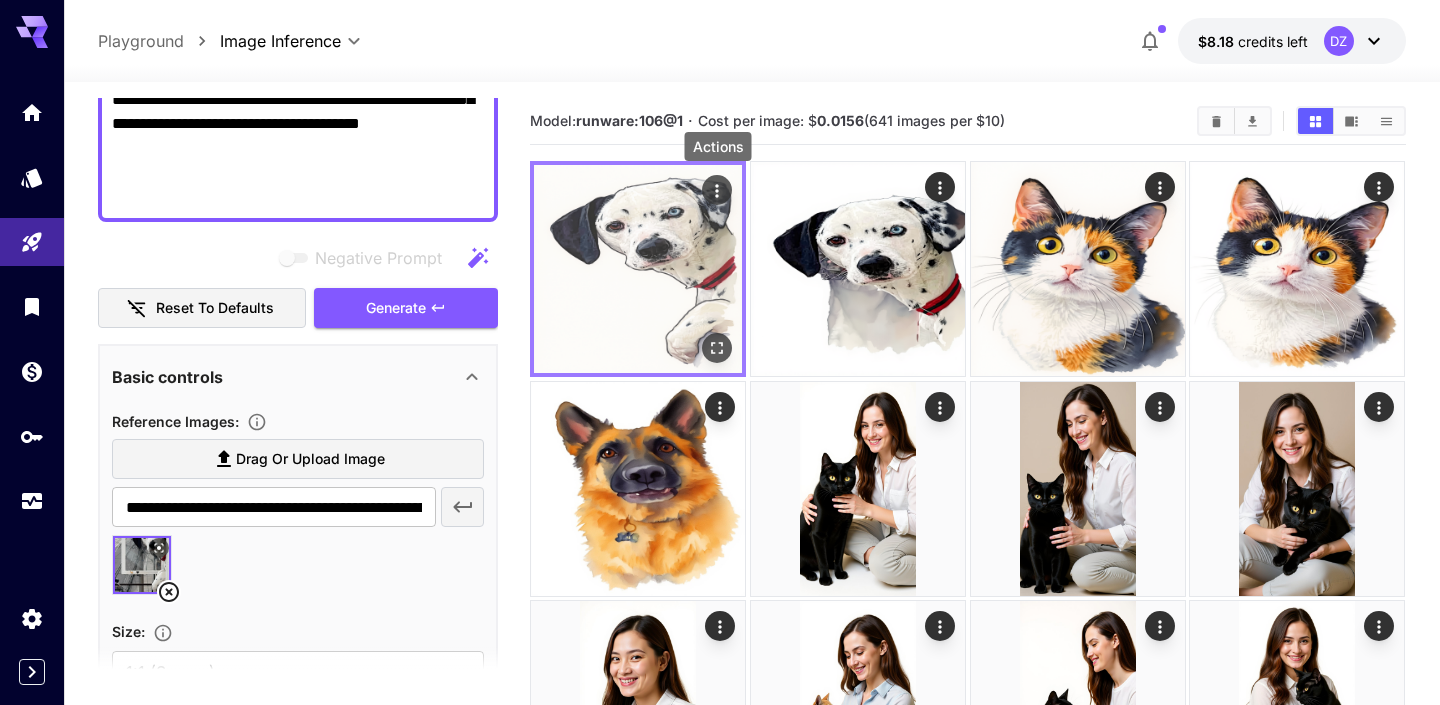 click 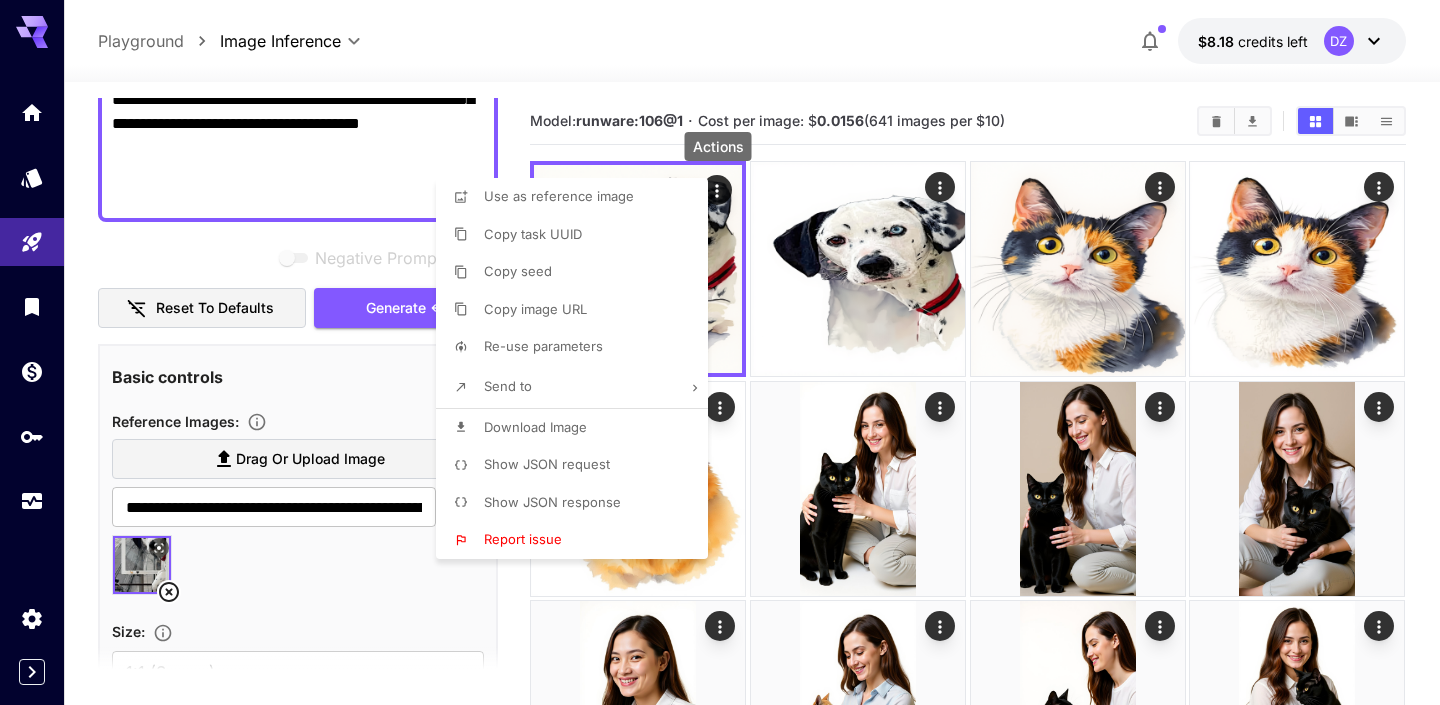 click on "Download Image" at bounding box center [578, 428] 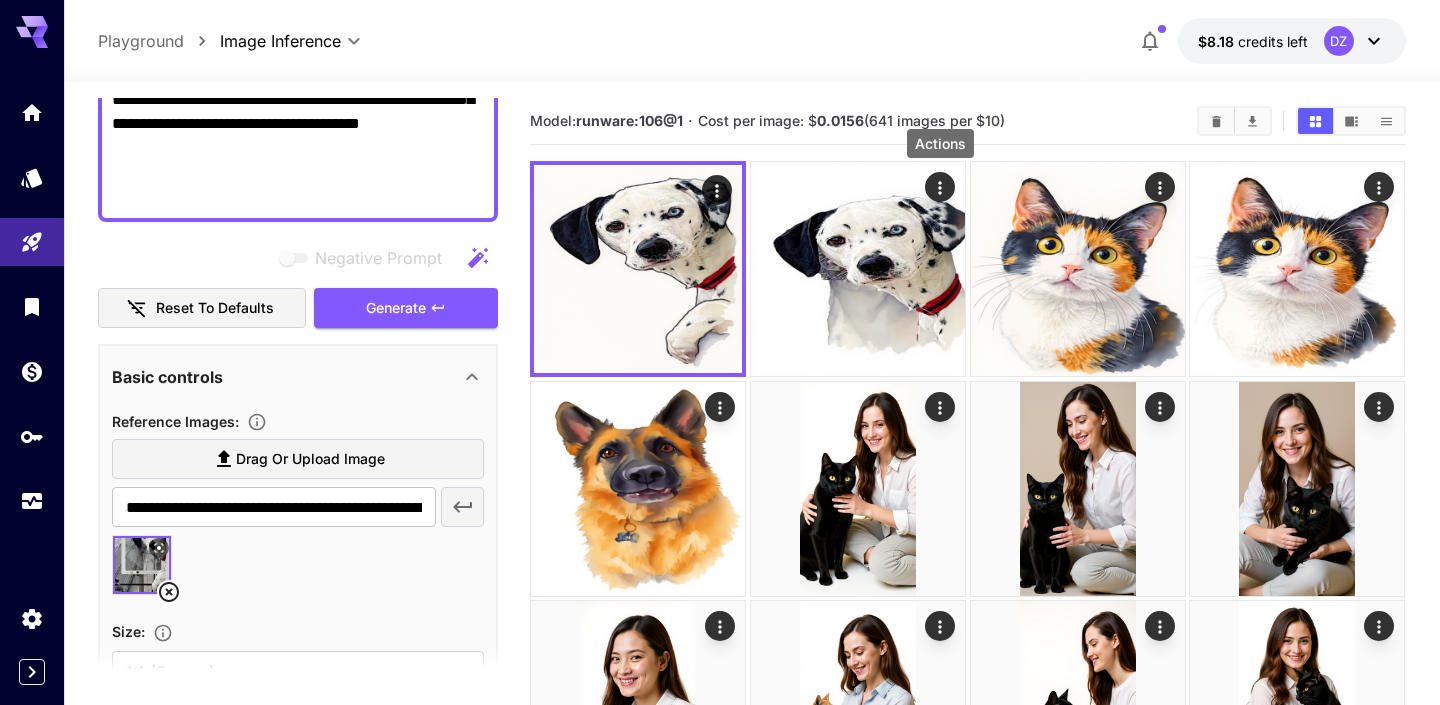 click 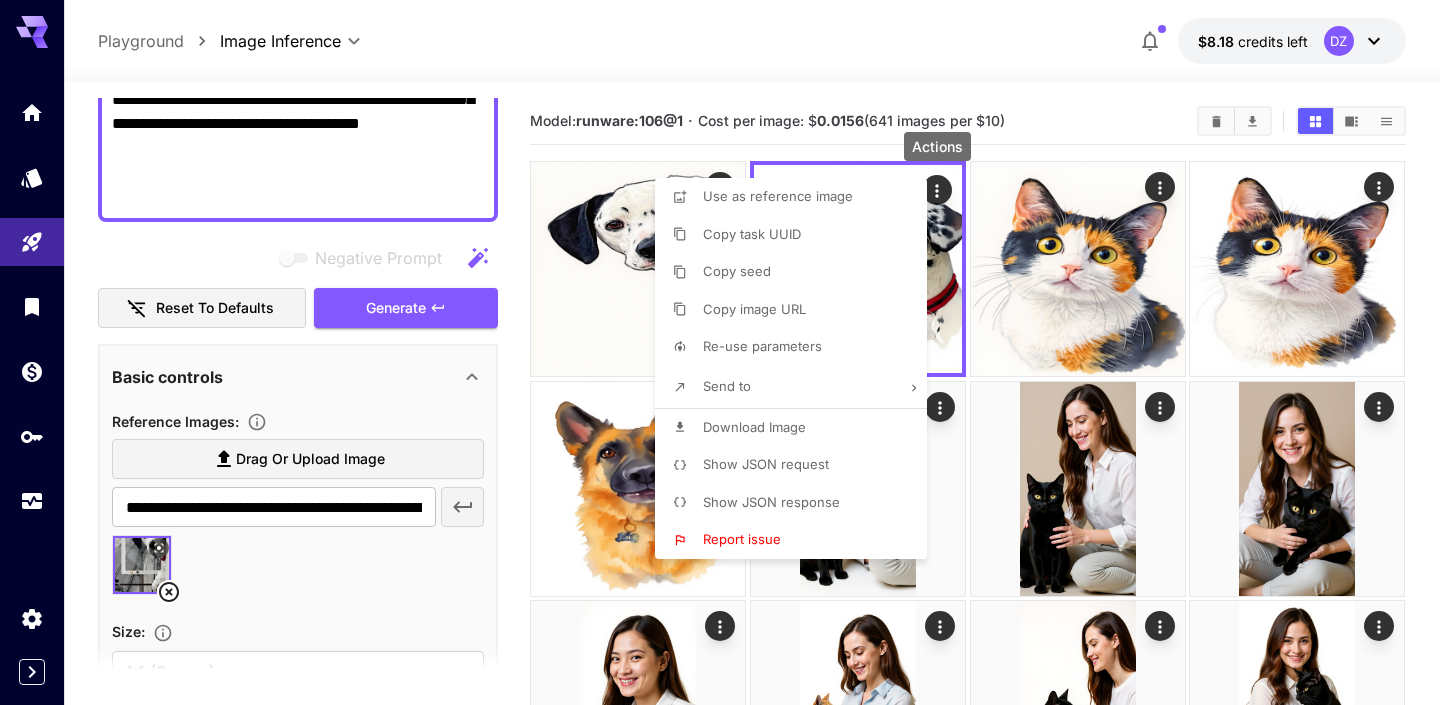 click on "Download Image" at bounding box center (754, 427) 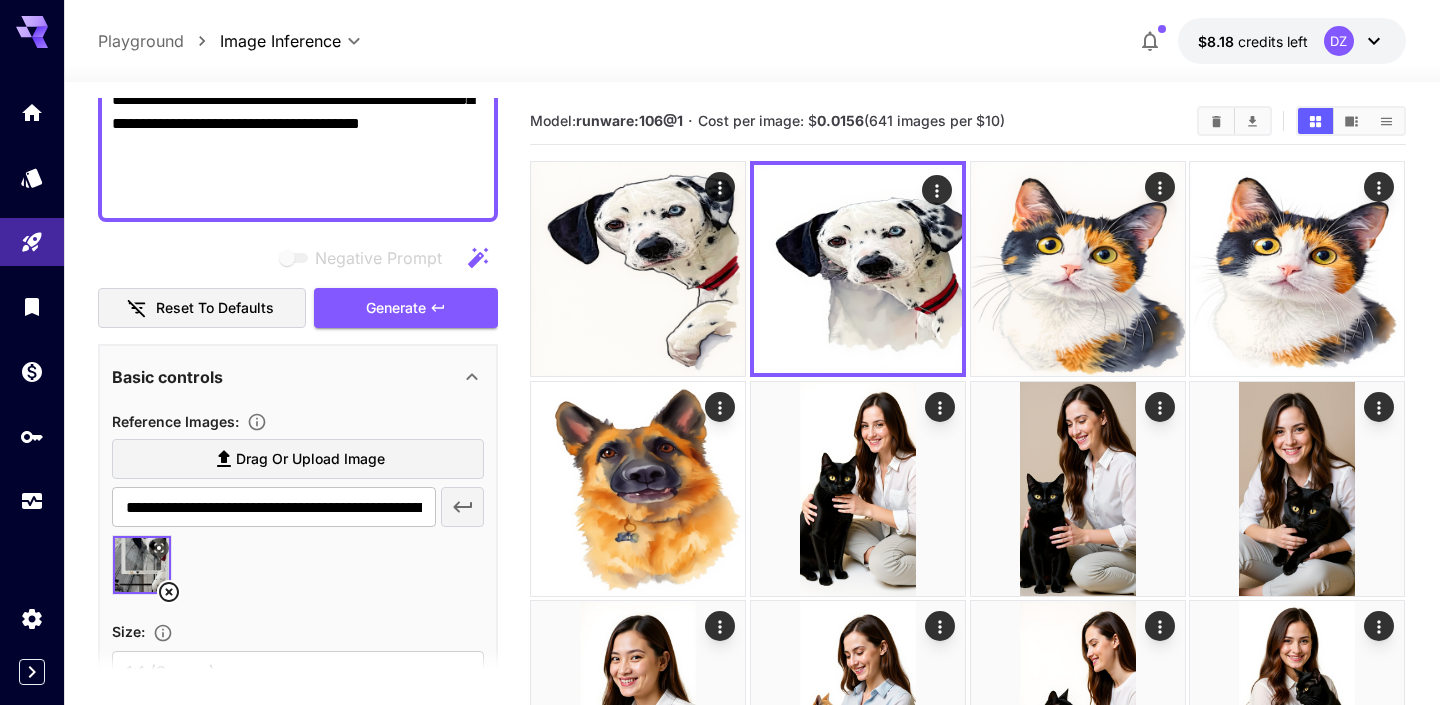 click on "Drag or upload image" at bounding box center [310, 459] 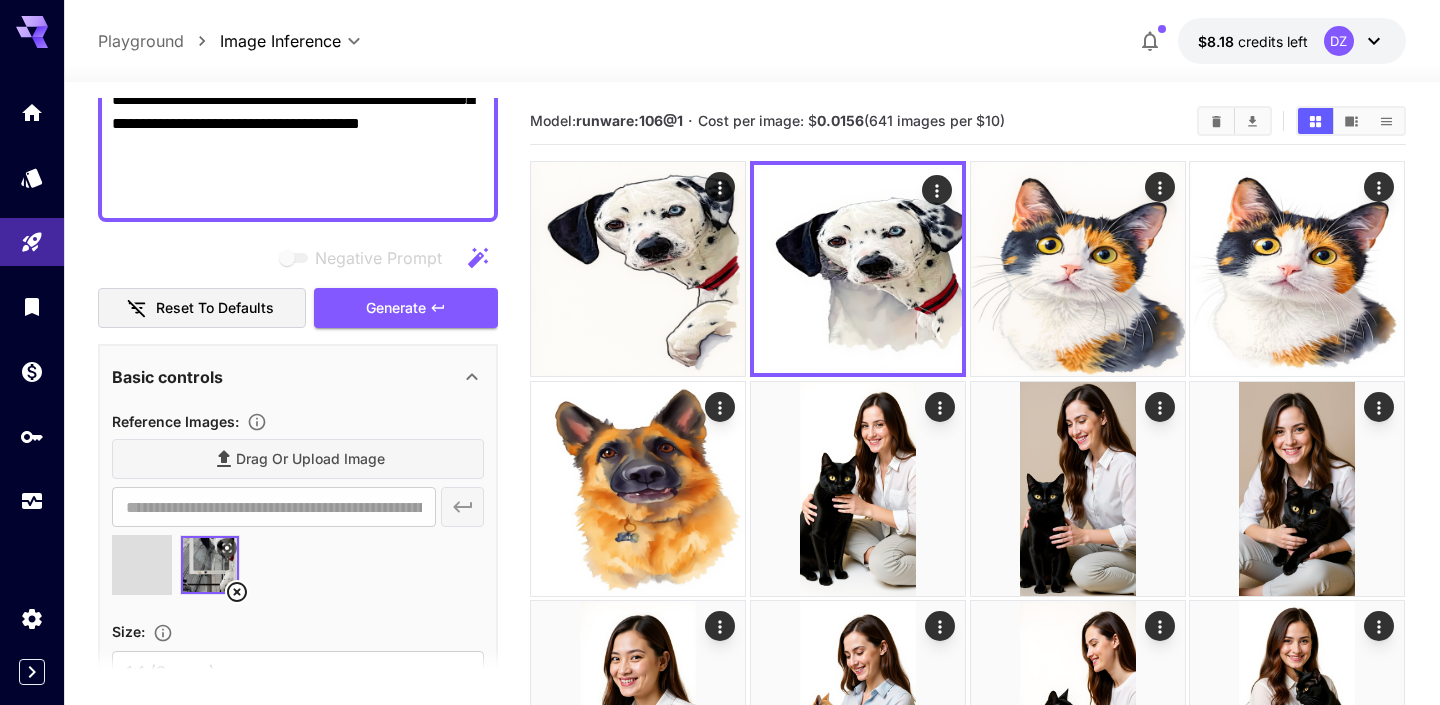 type on "**********" 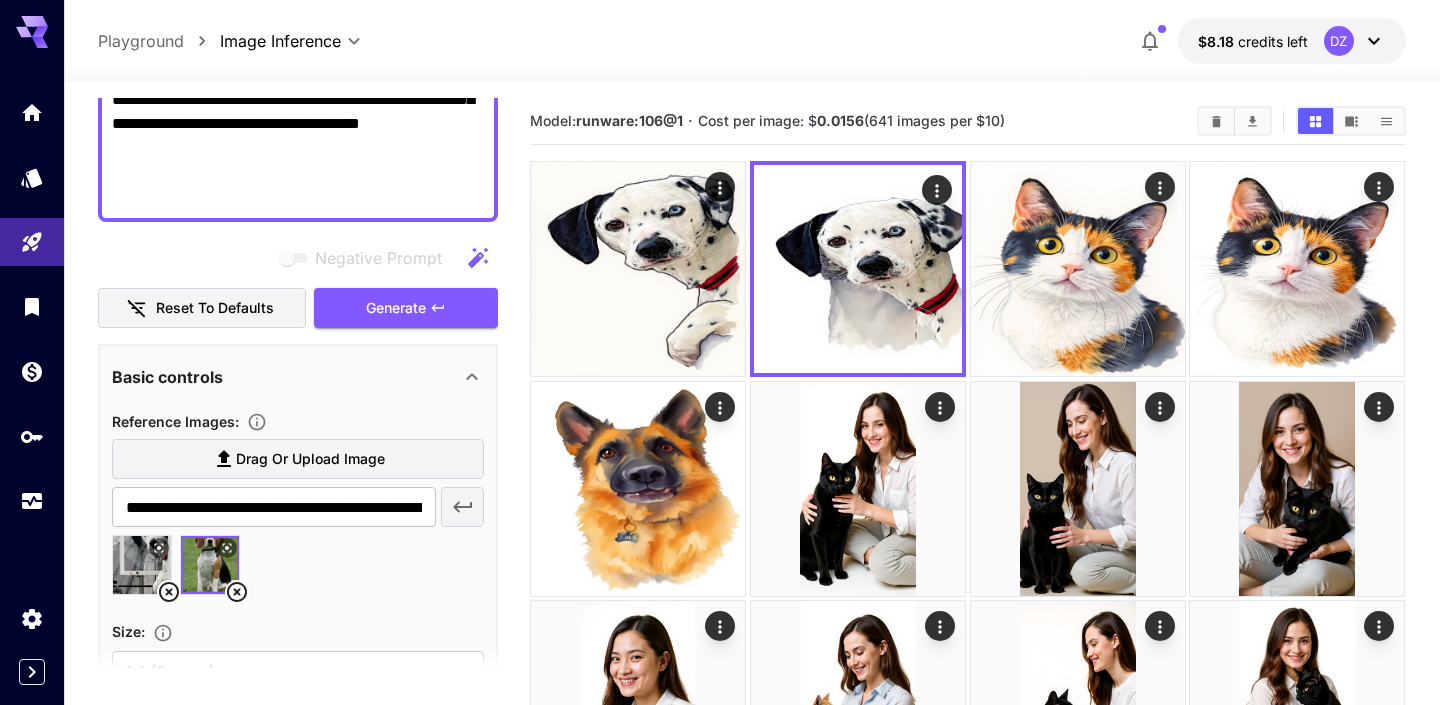 click 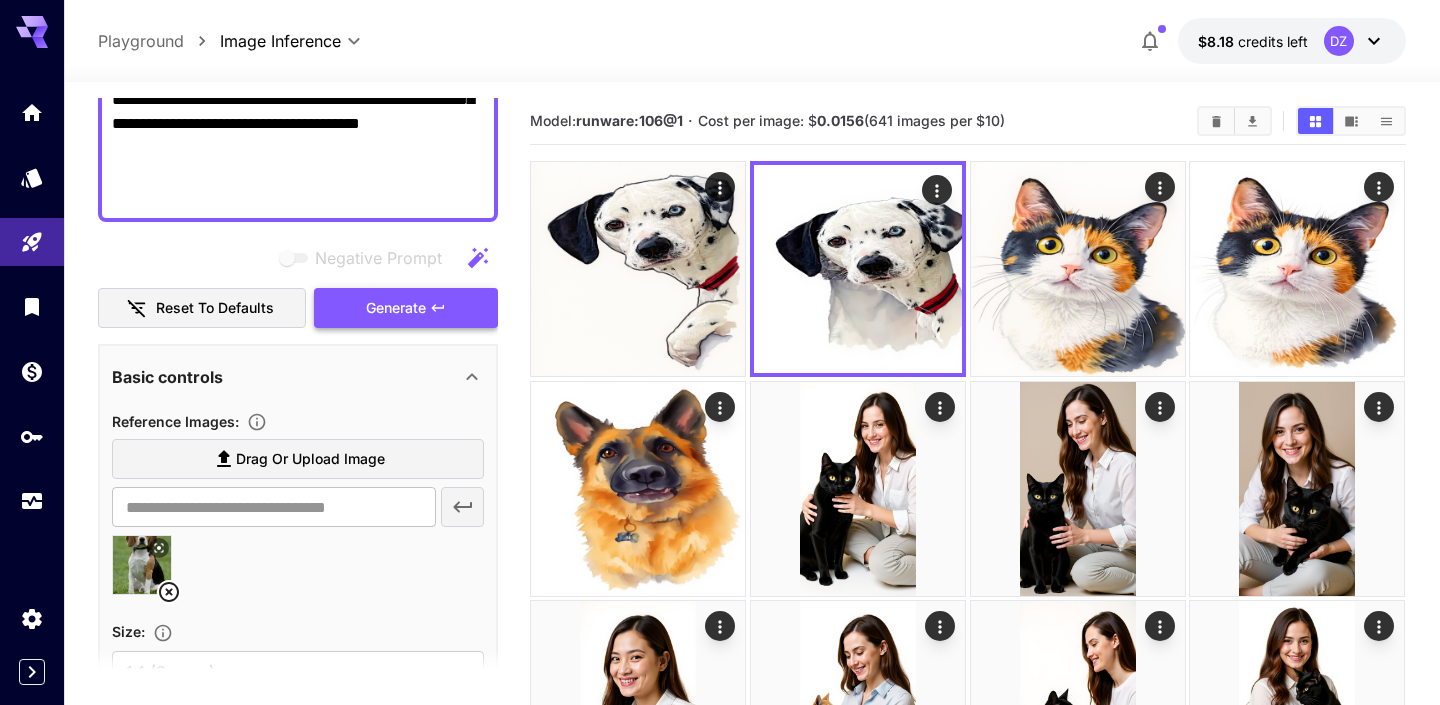 click 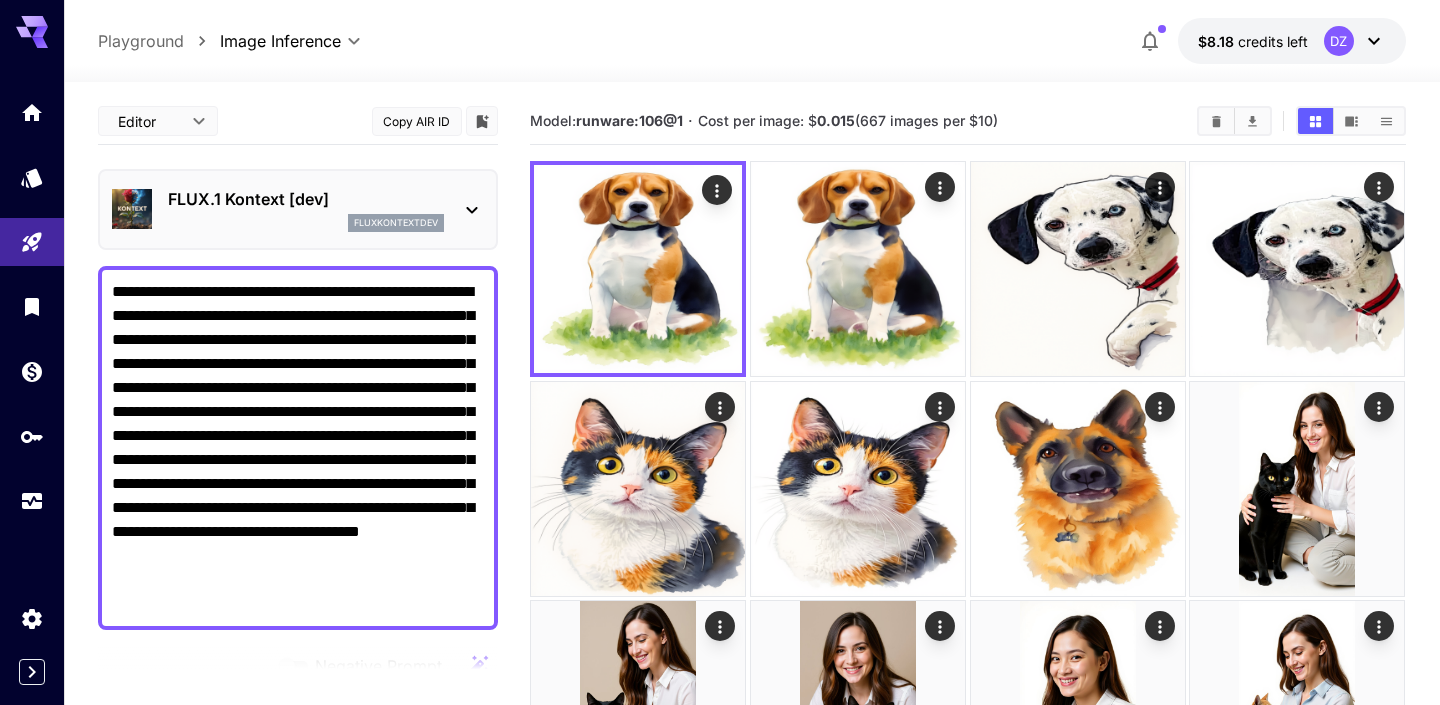 scroll, scrollTop: 0, scrollLeft: 0, axis: both 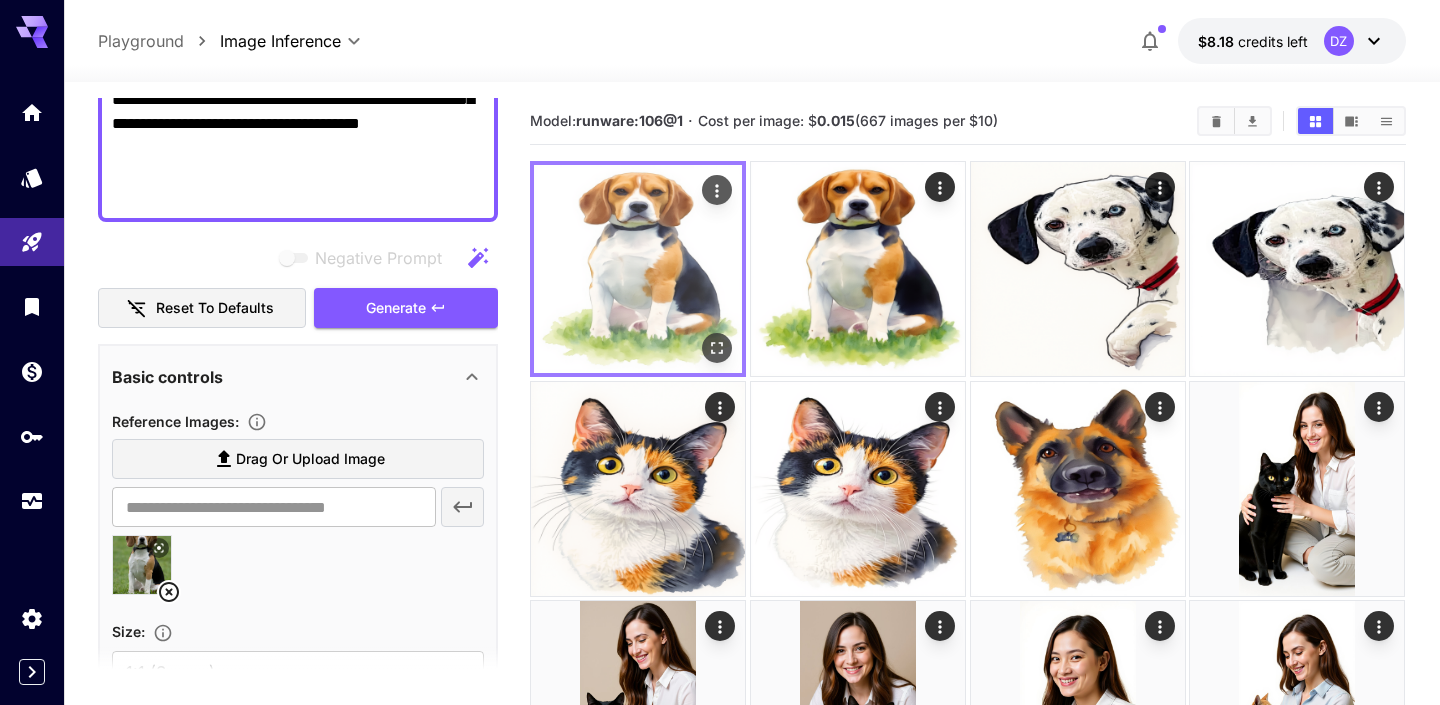 click at bounding box center (638, 269) 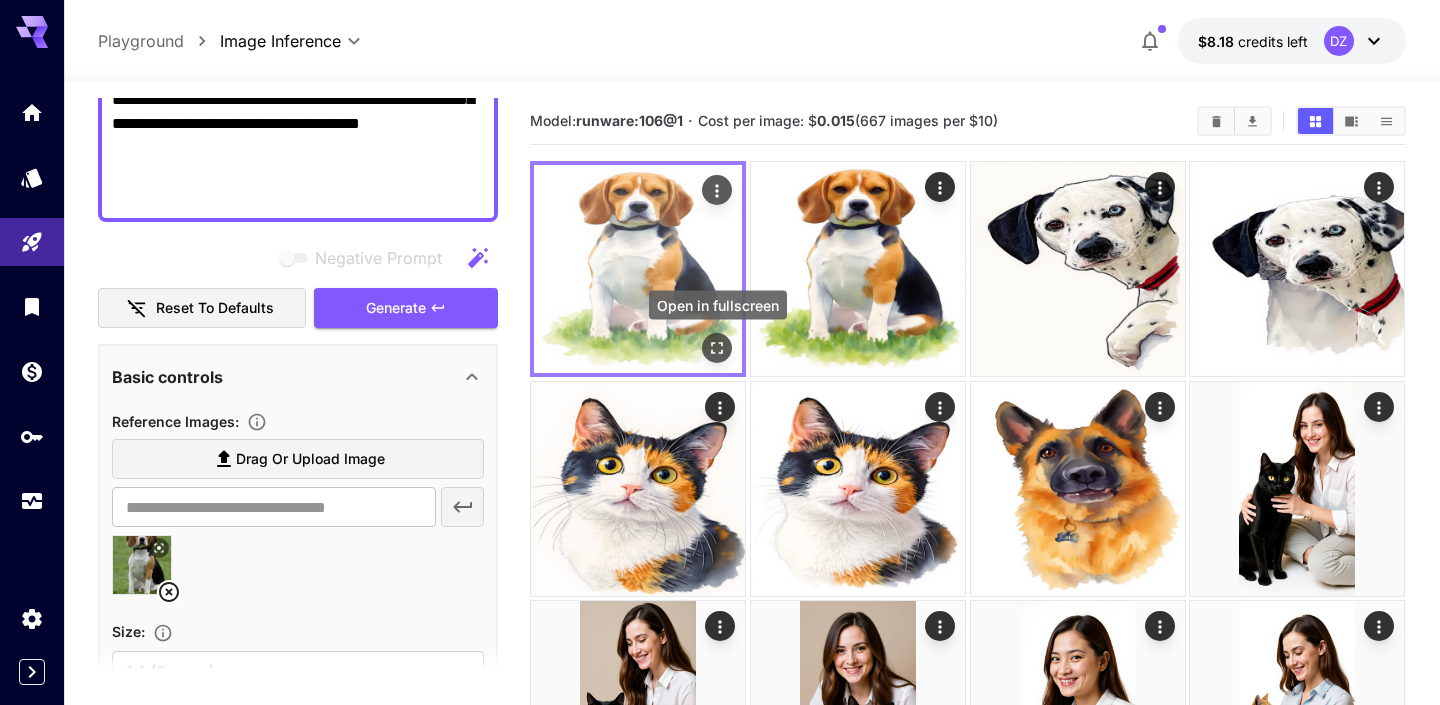 click 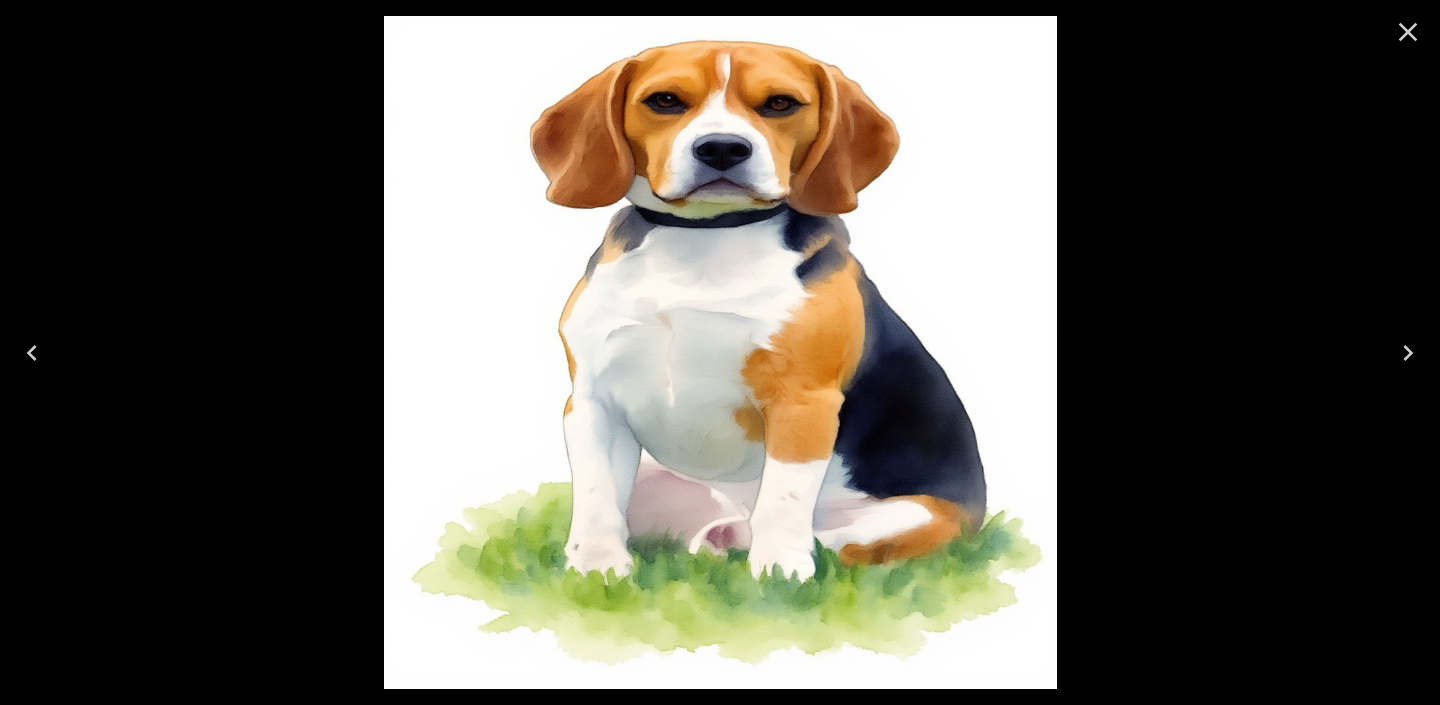 click at bounding box center [720, 352] 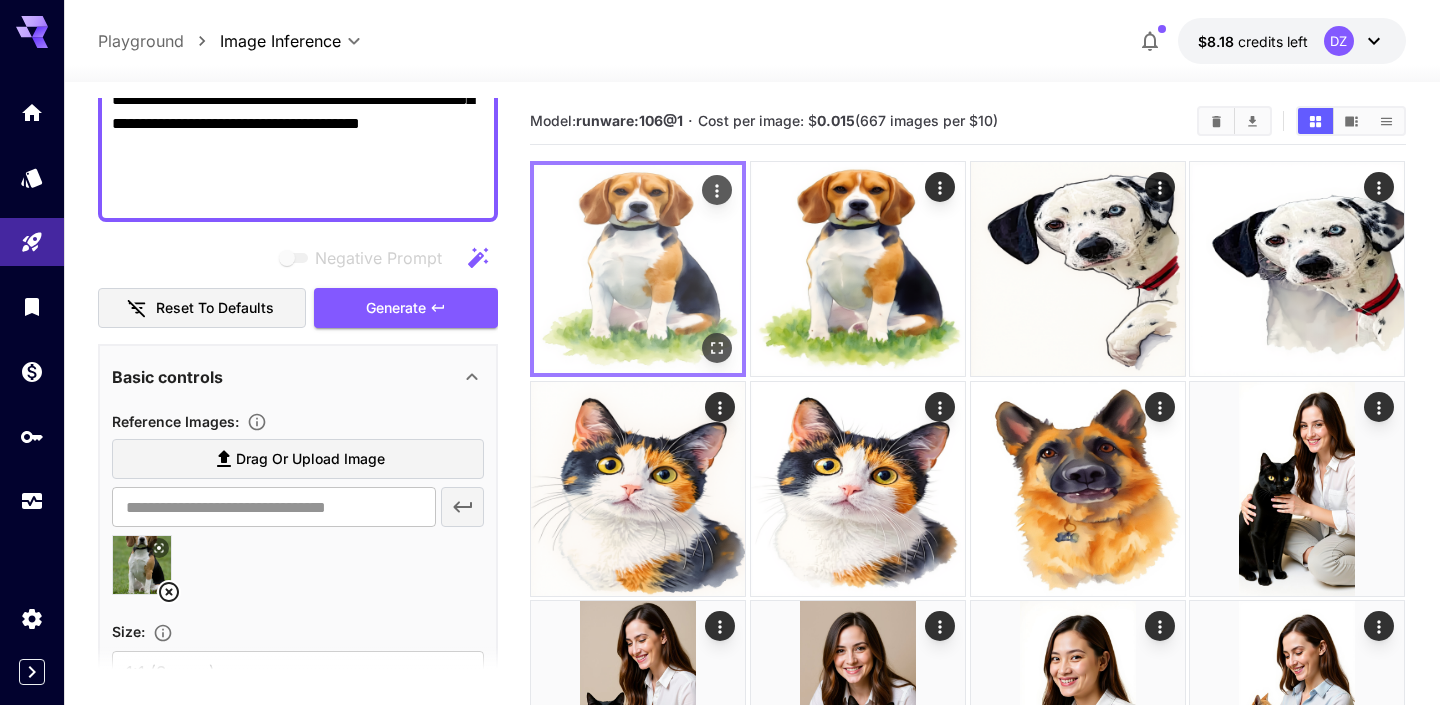 click 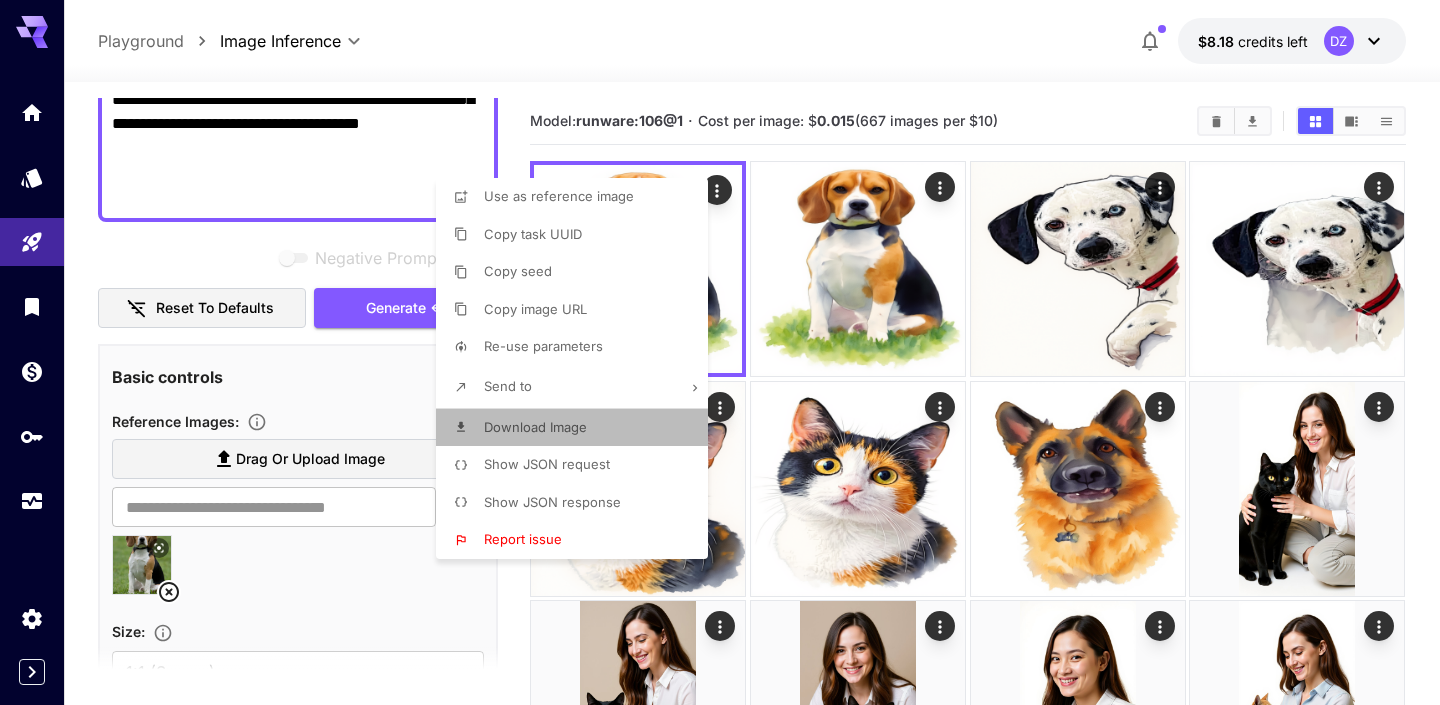 click on "Download Image" at bounding box center [578, 428] 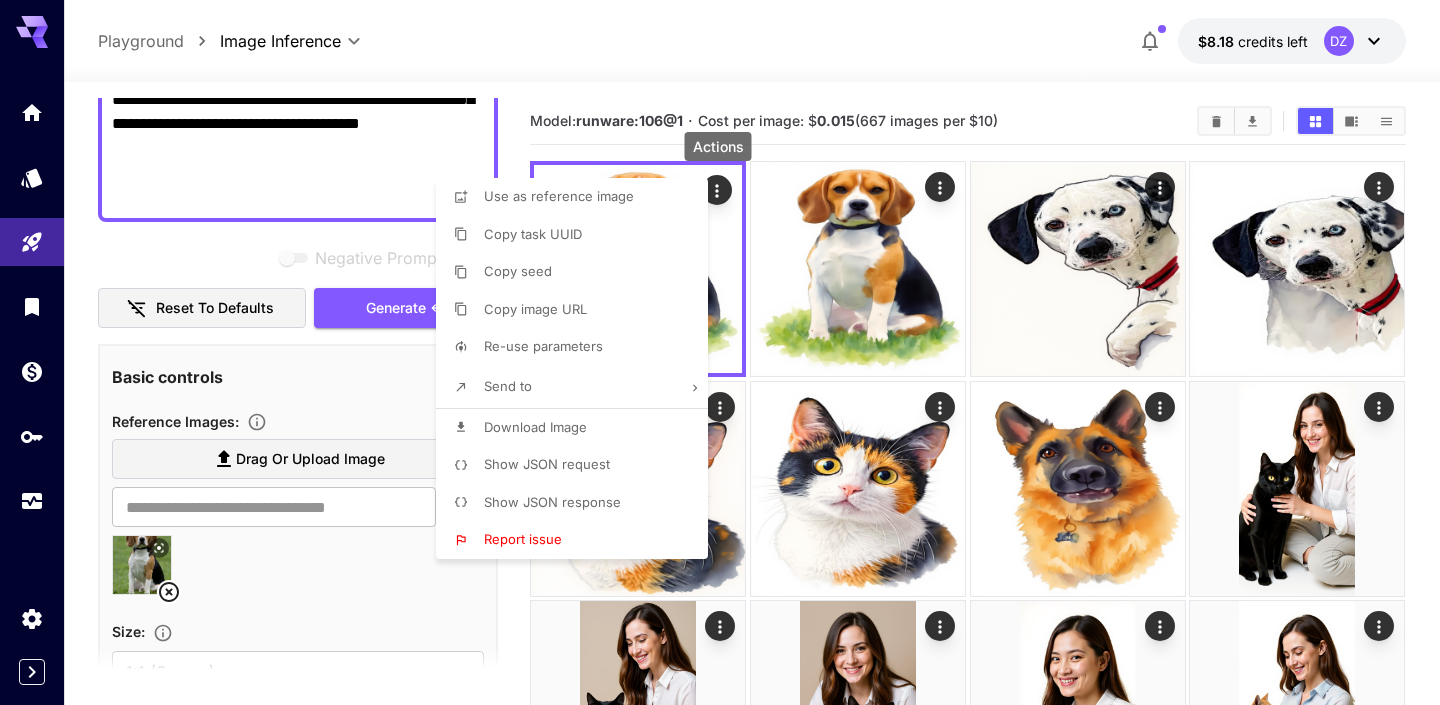 click at bounding box center [720, 352] 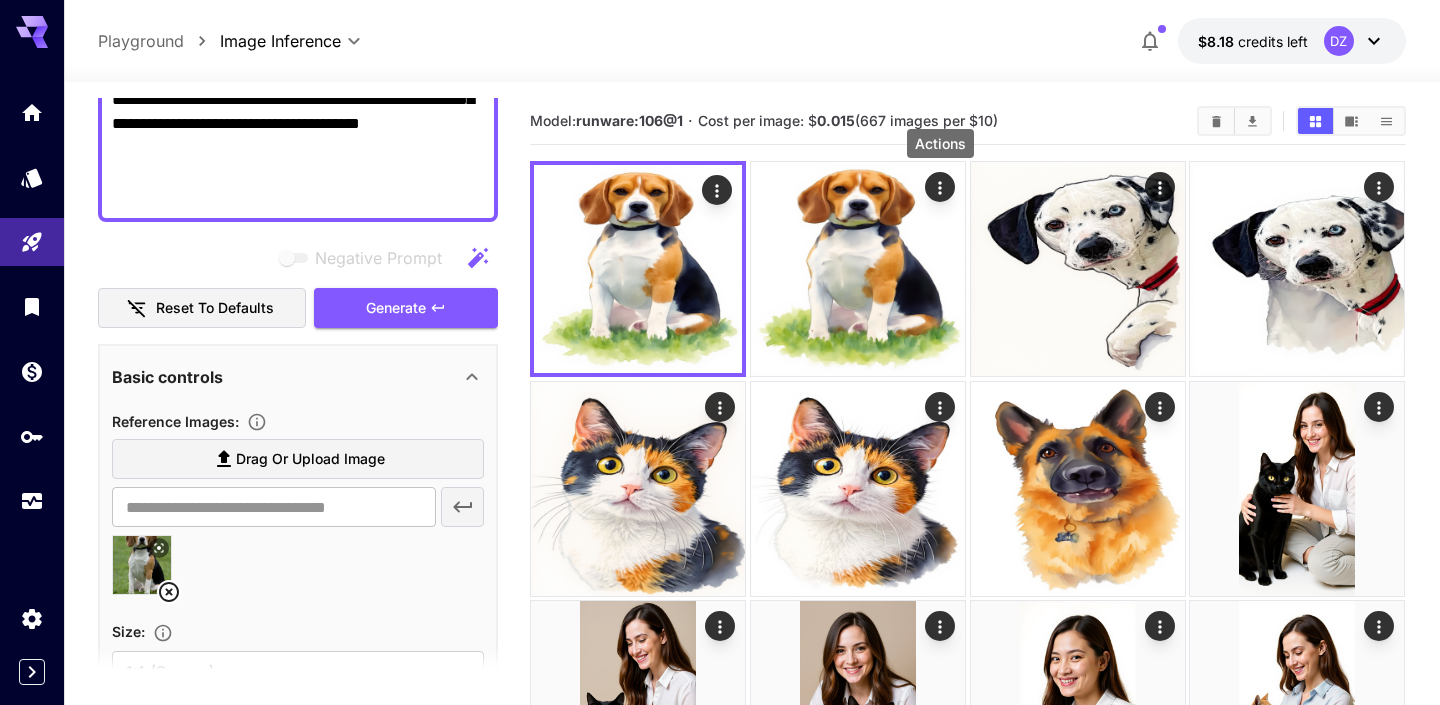 click 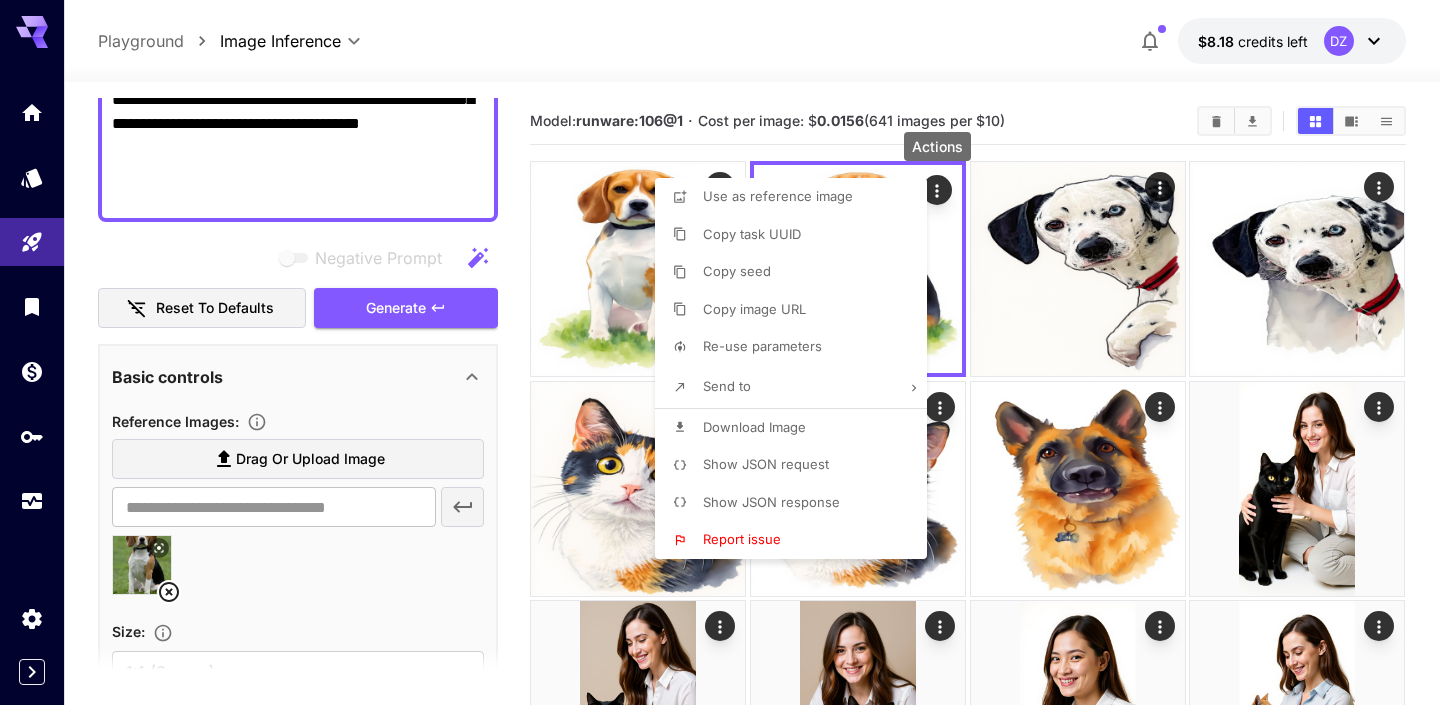 click on "Download Image" at bounding box center [797, 428] 